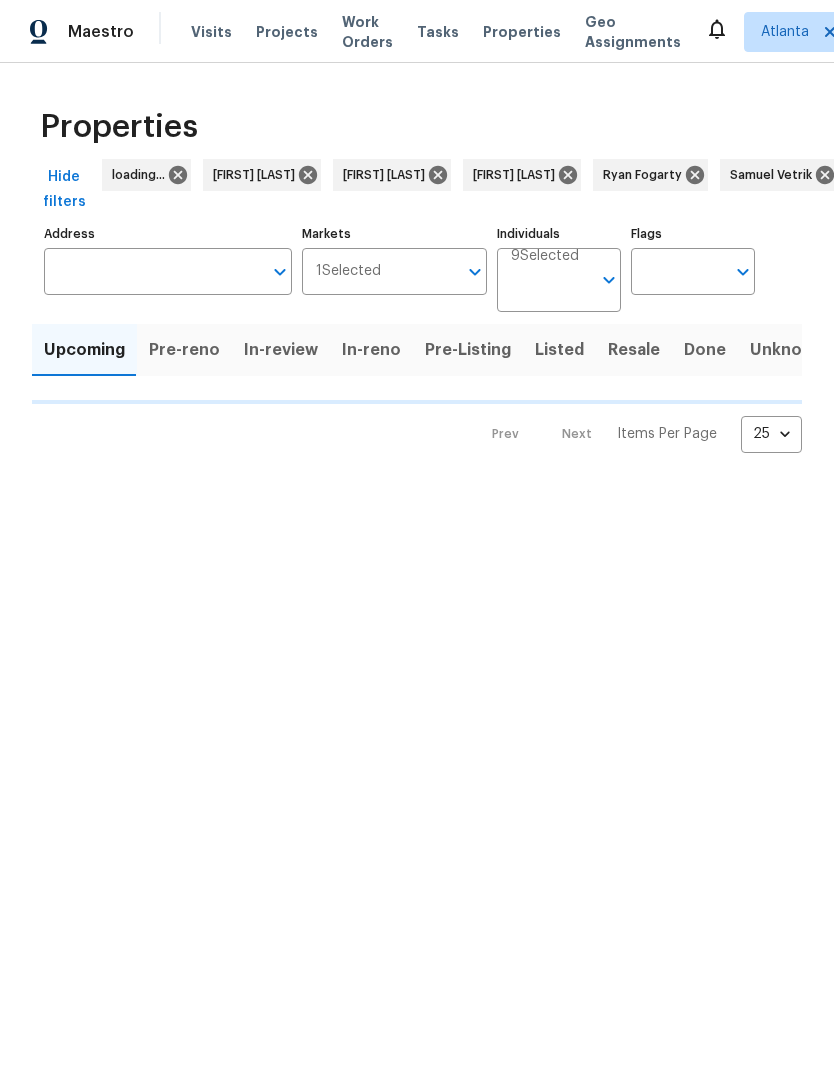 scroll, scrollTop: 0, scrollLeft: 0, axis: both 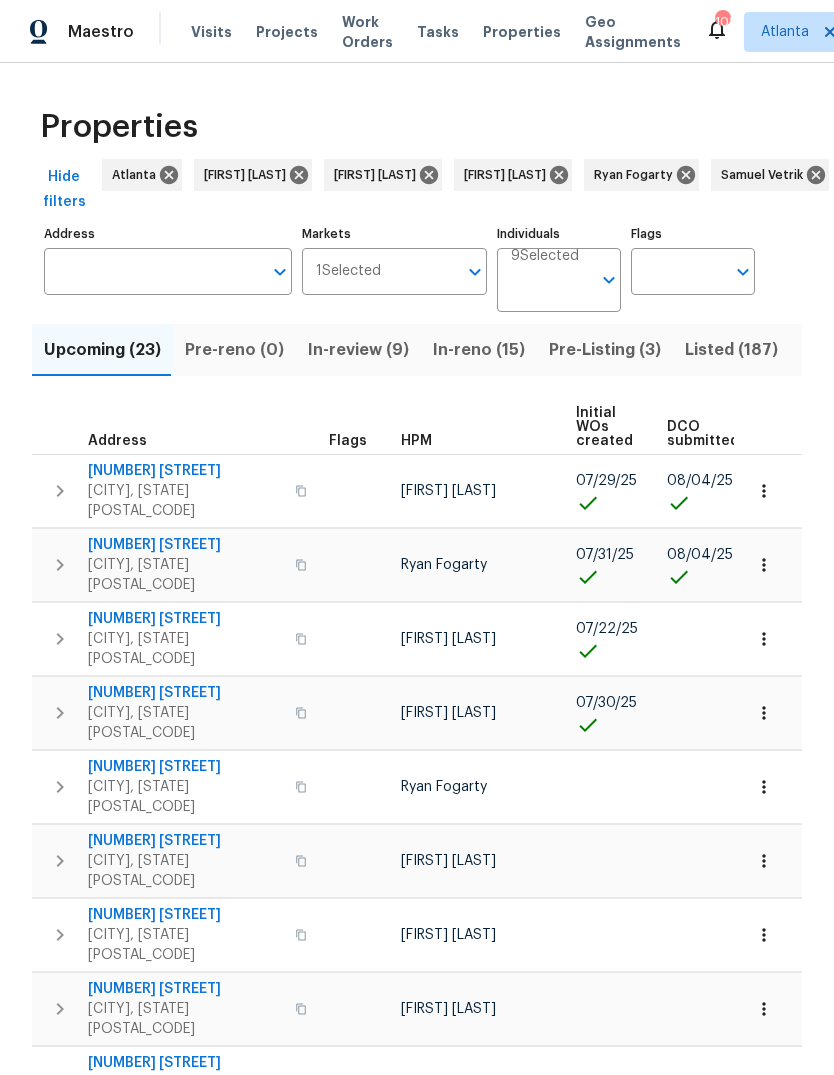click on "Address" at bounding box center (153, 271) 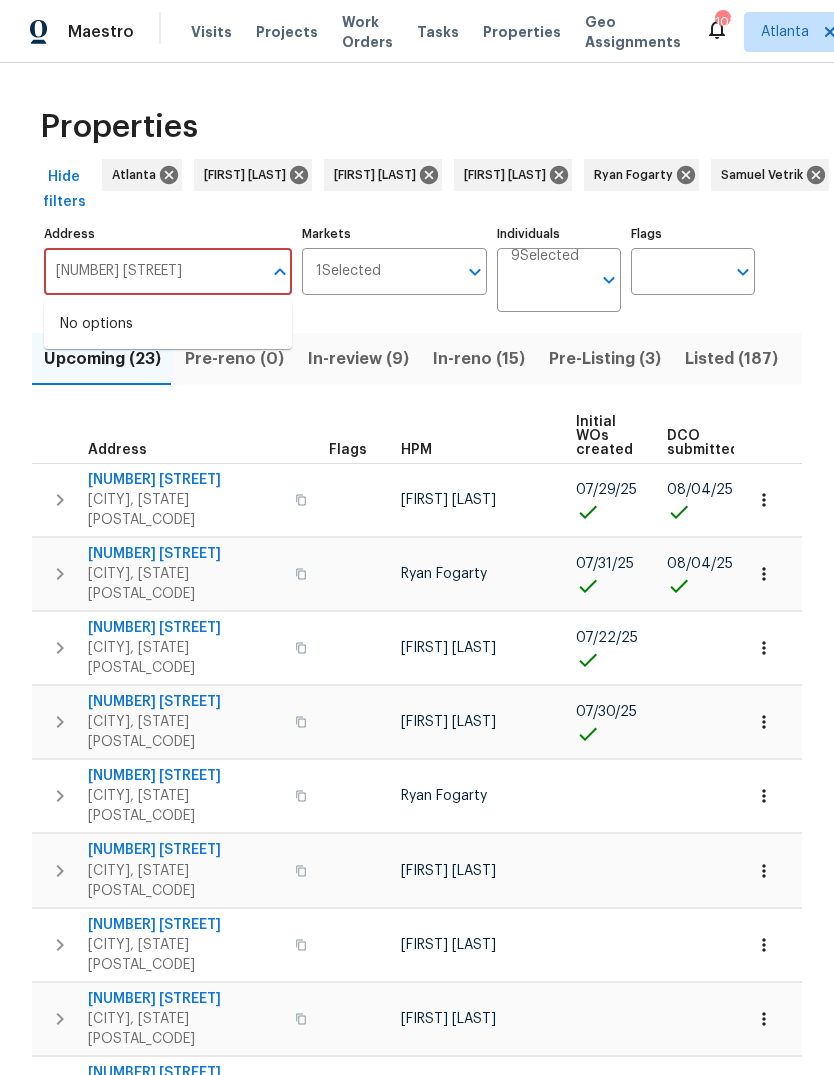 type on "4330 balsa" 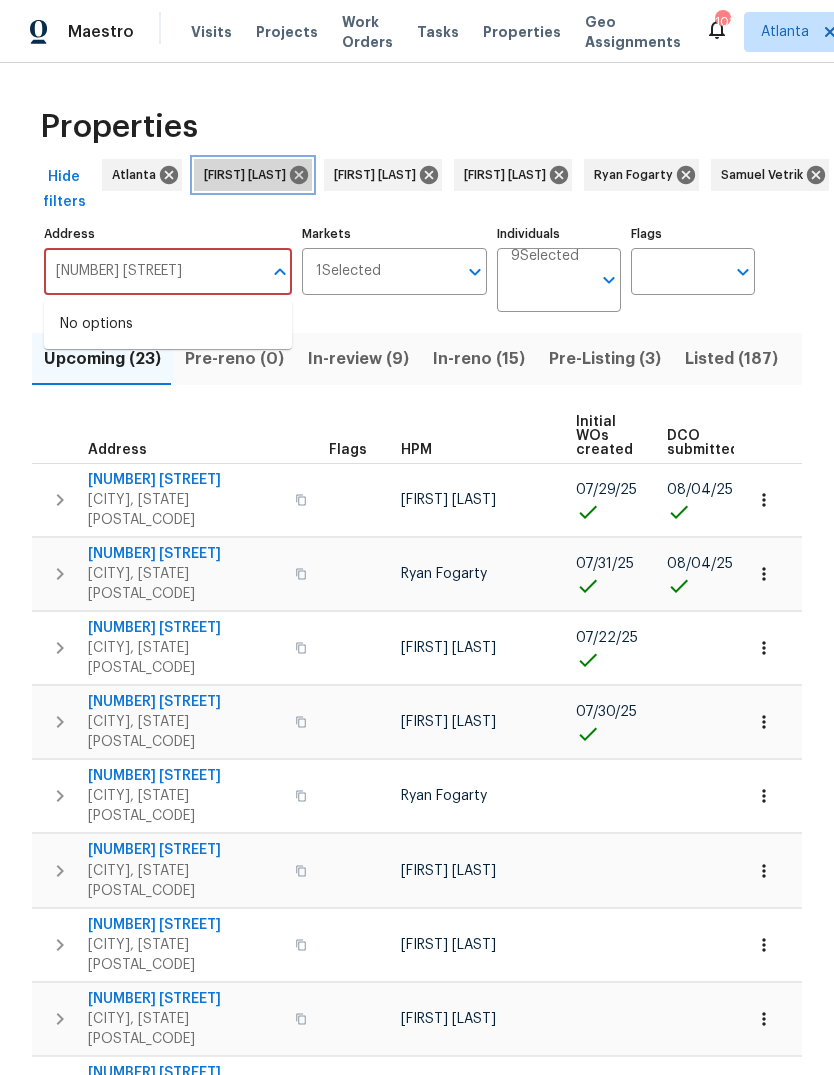 click 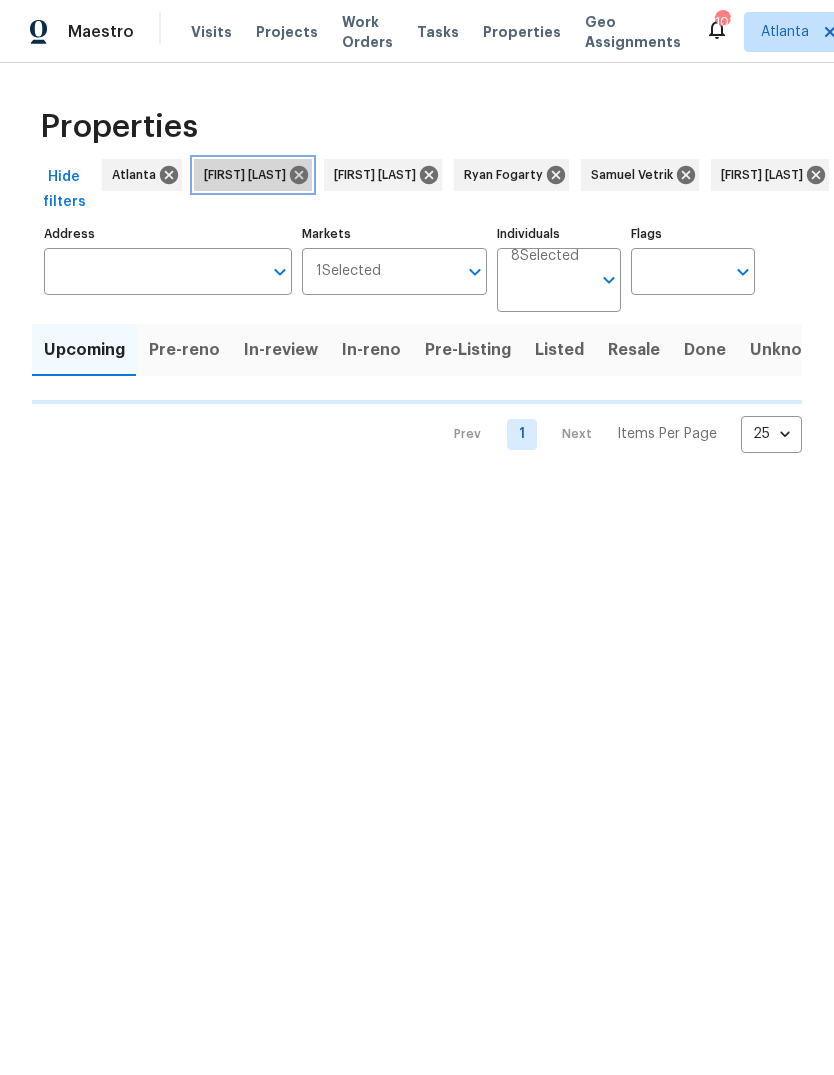 click 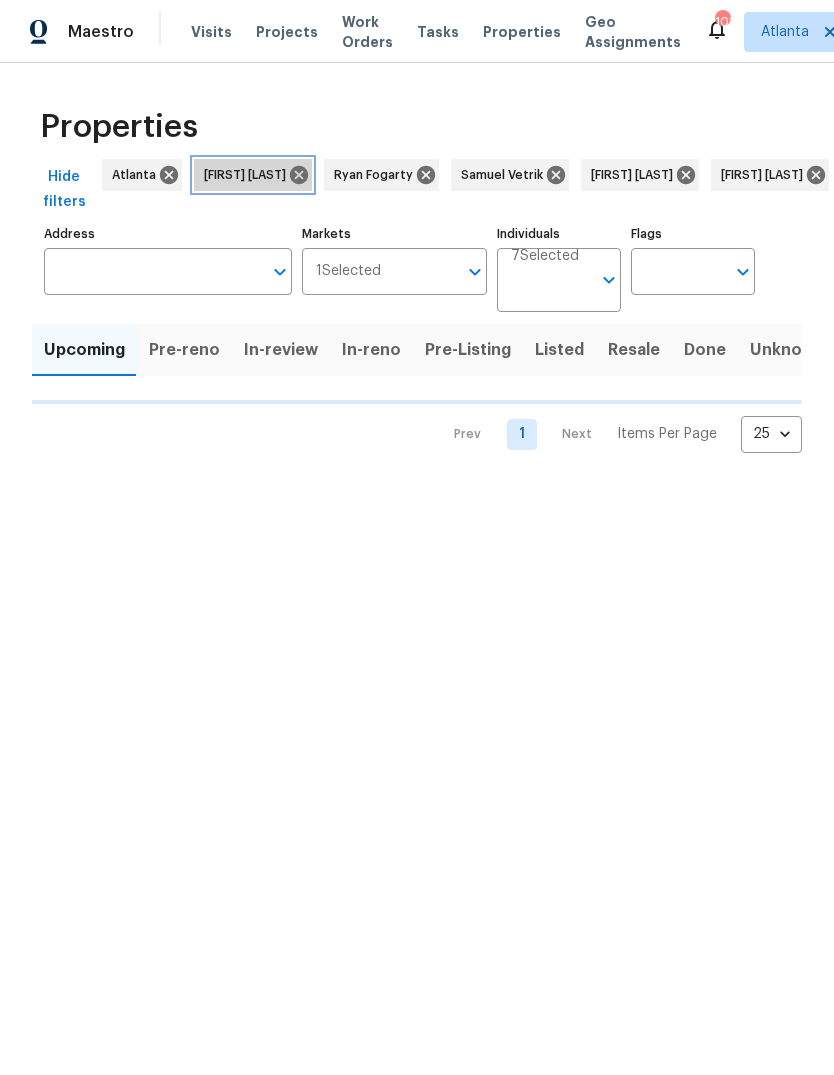 click on "[FIRST] [LAST]" at bounding box center [249, 175] 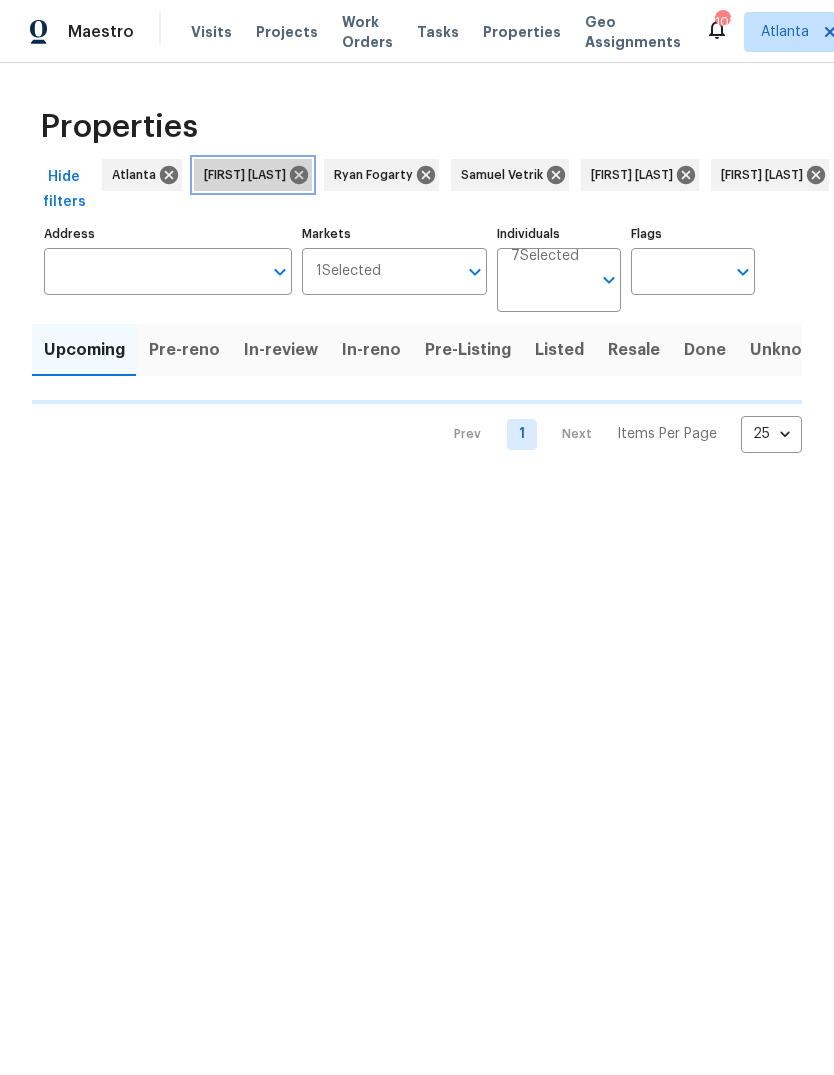 click 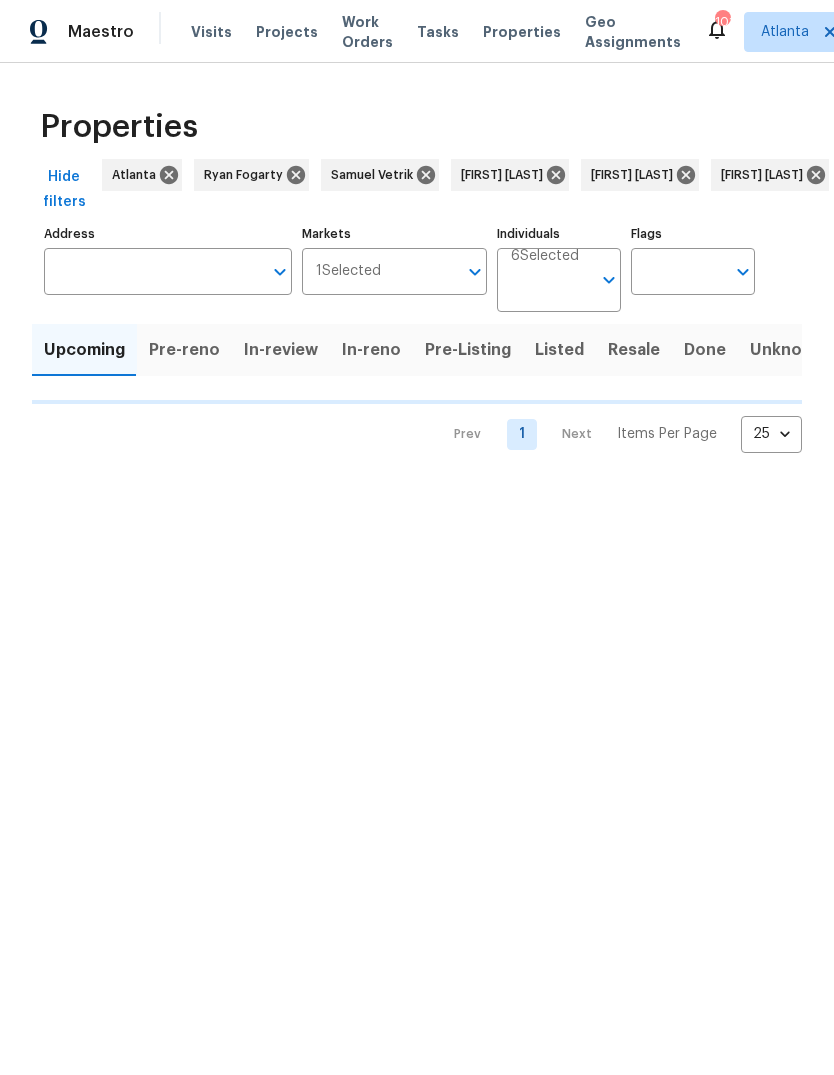 click on "Samuel Vetrik" at bounding box center (380, 175) 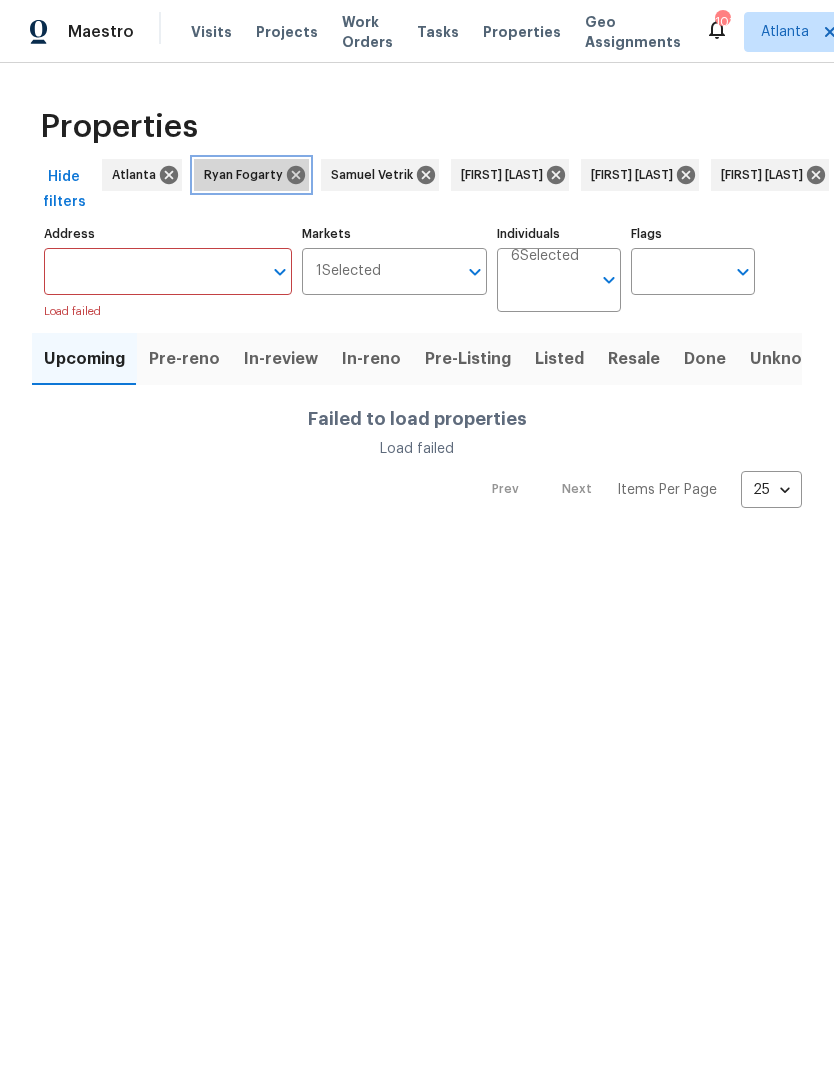 click 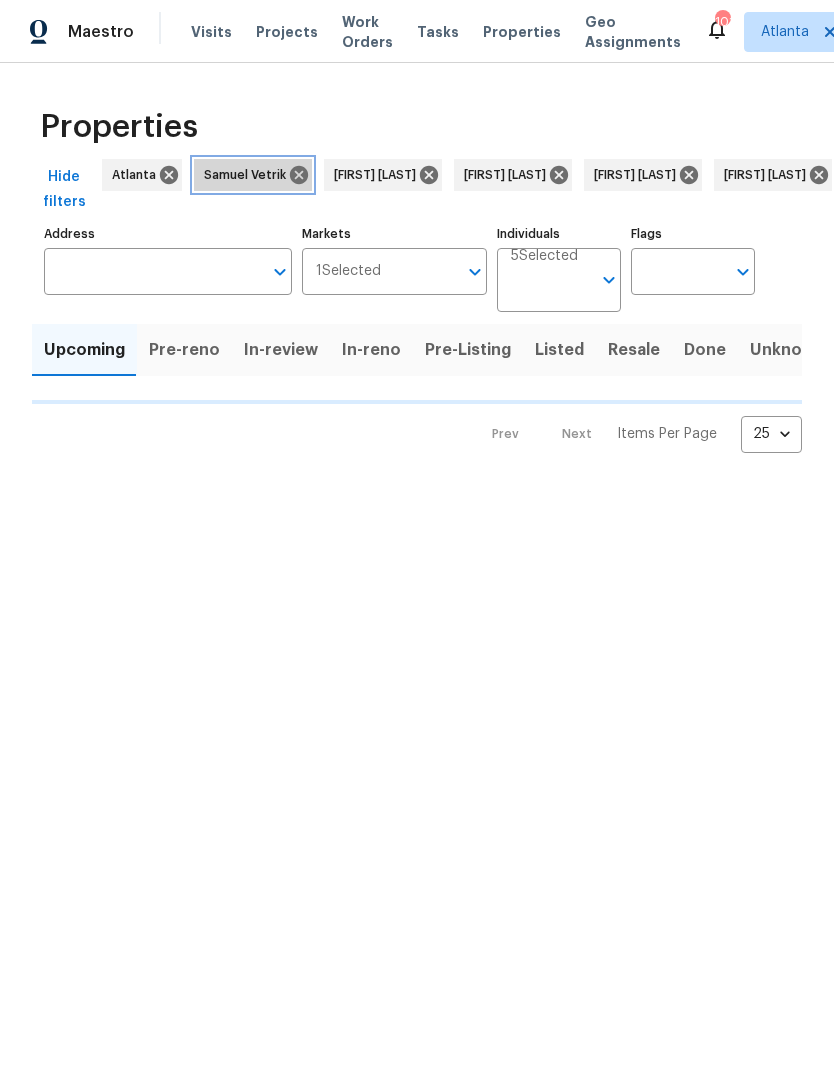 click 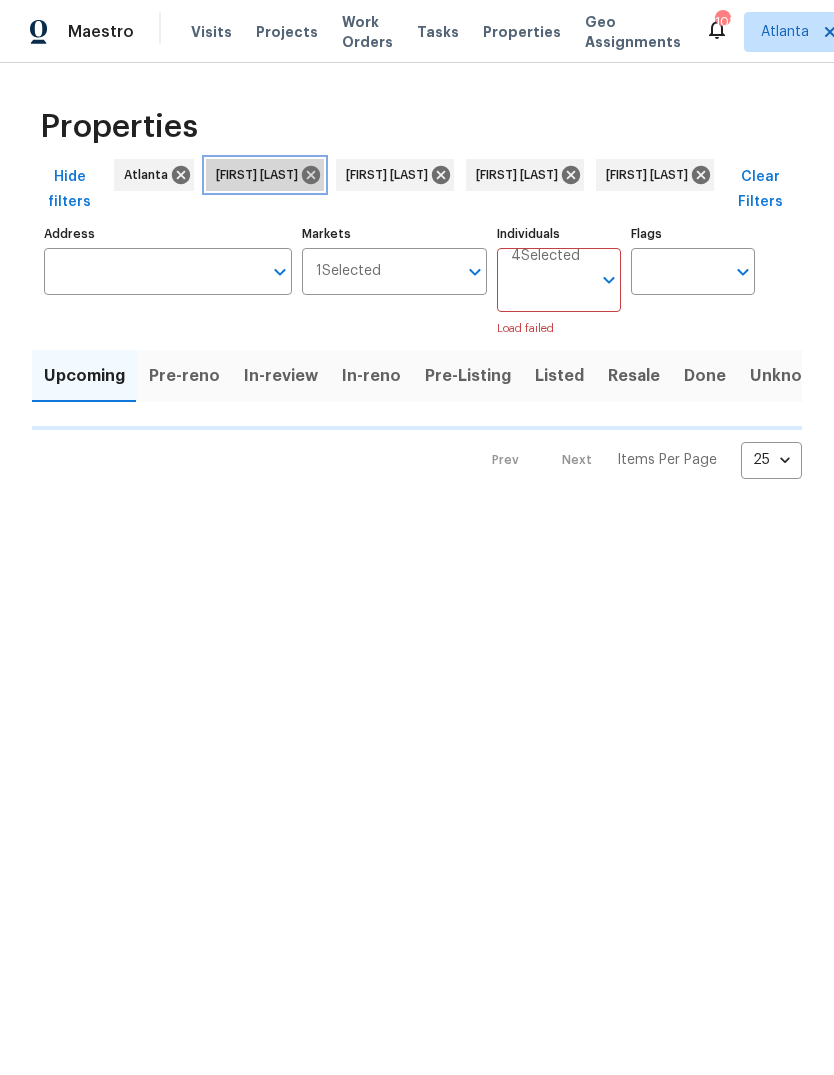 click 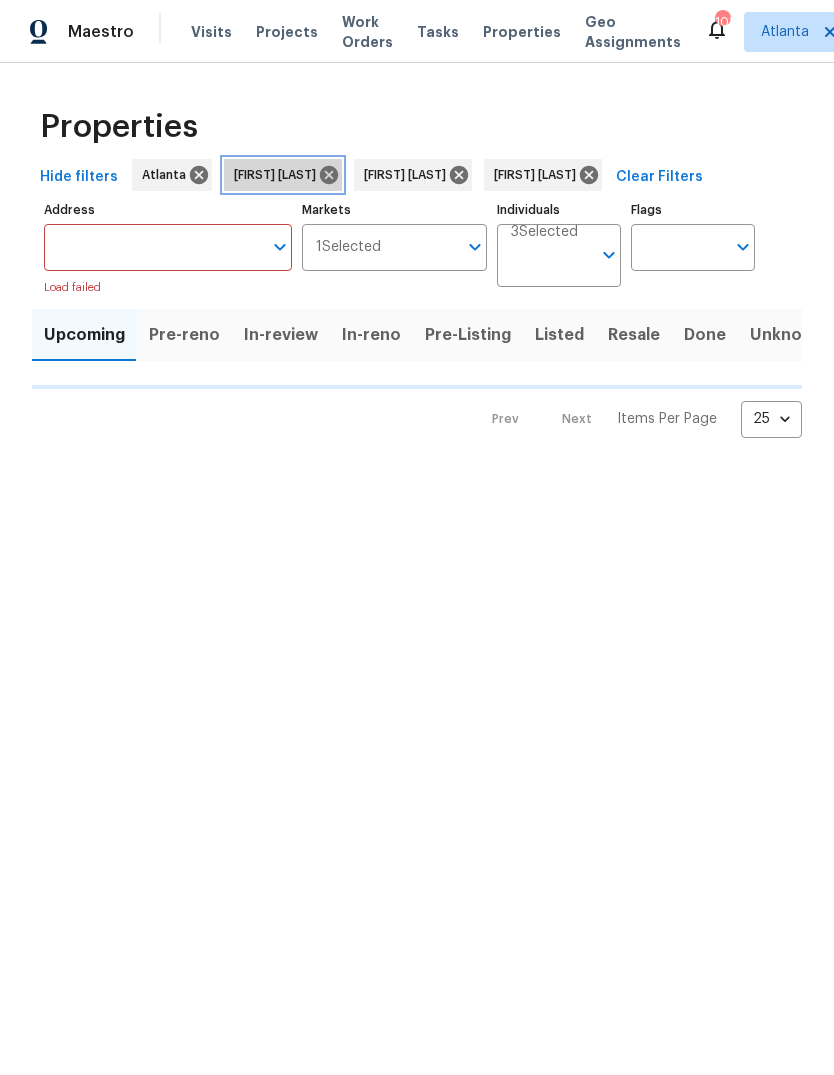 click 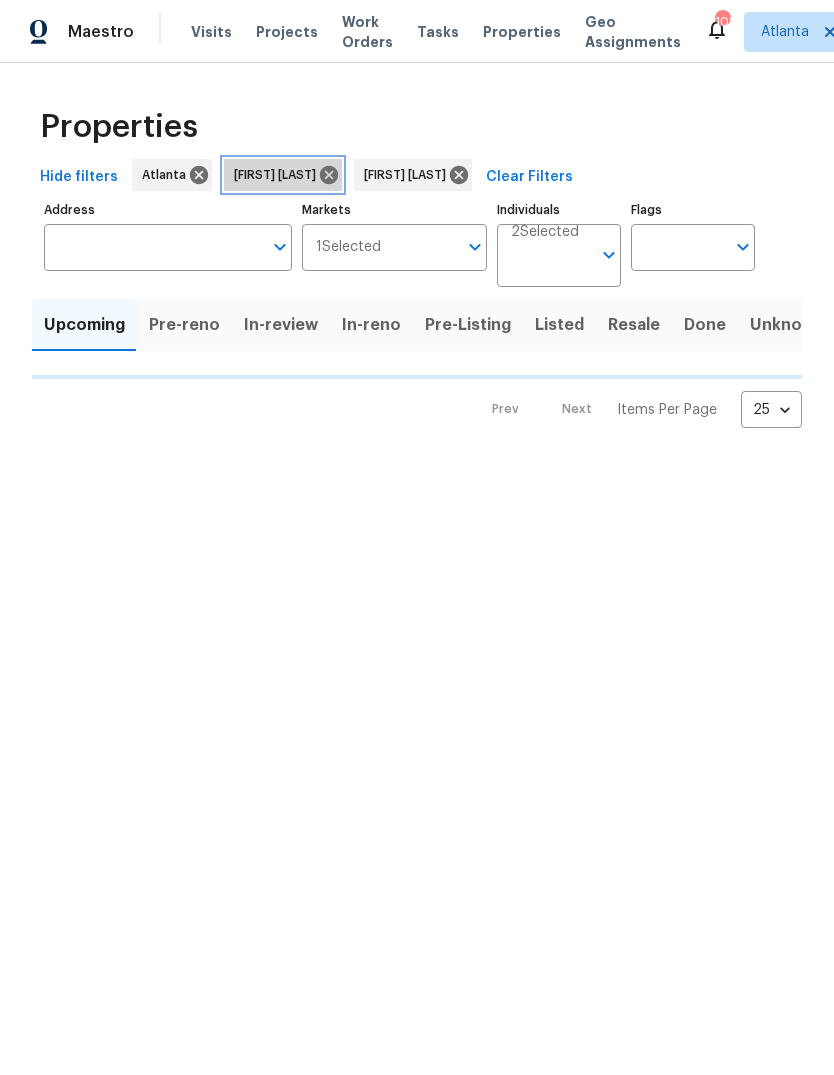 click 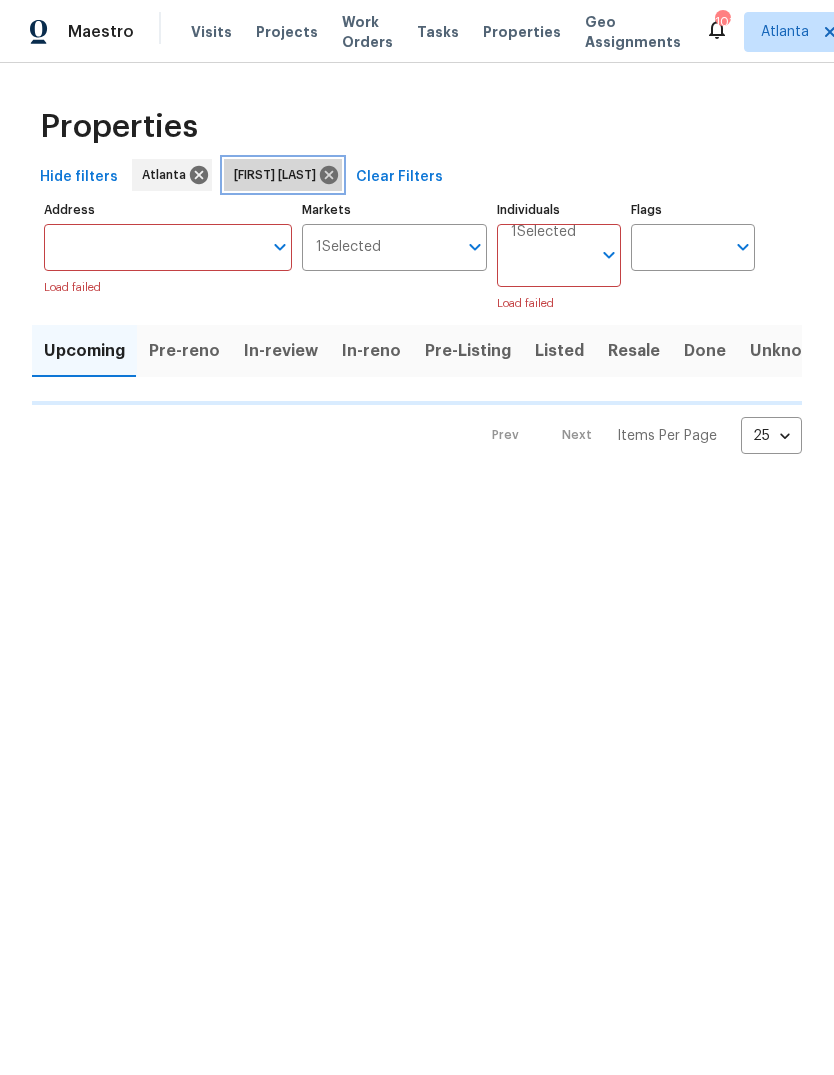 click 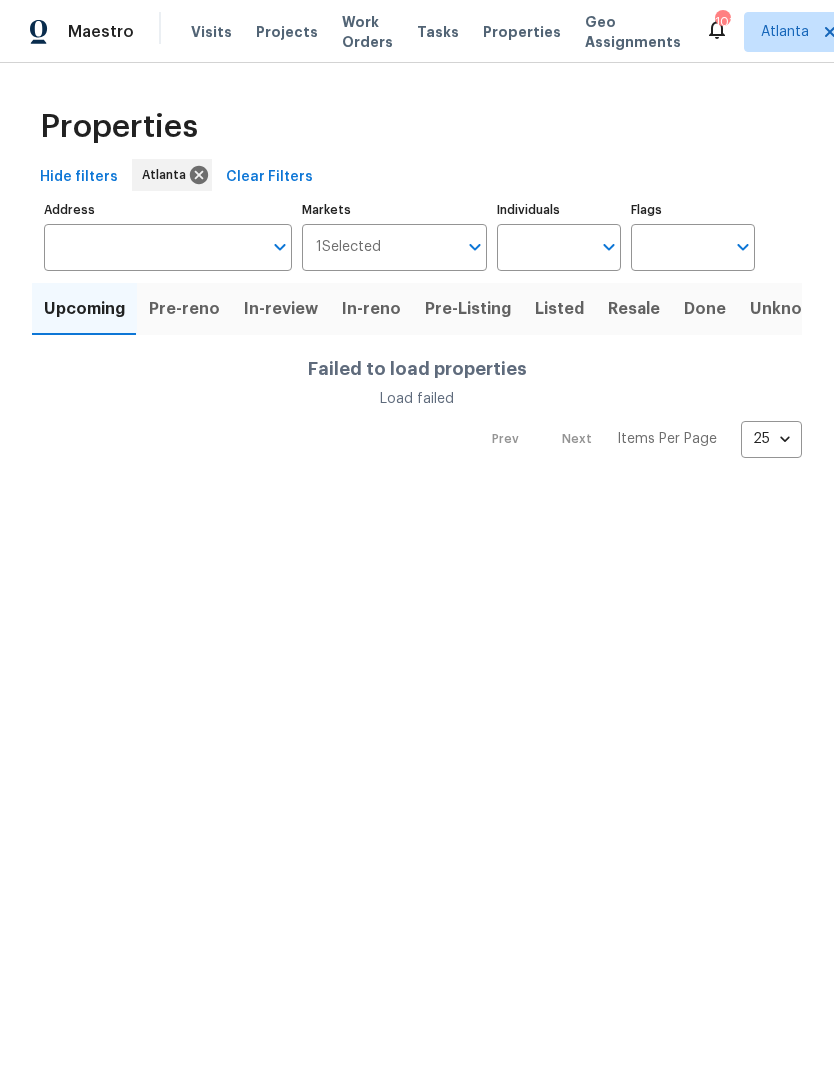 click on "Address" at bounding box center [153, 247] 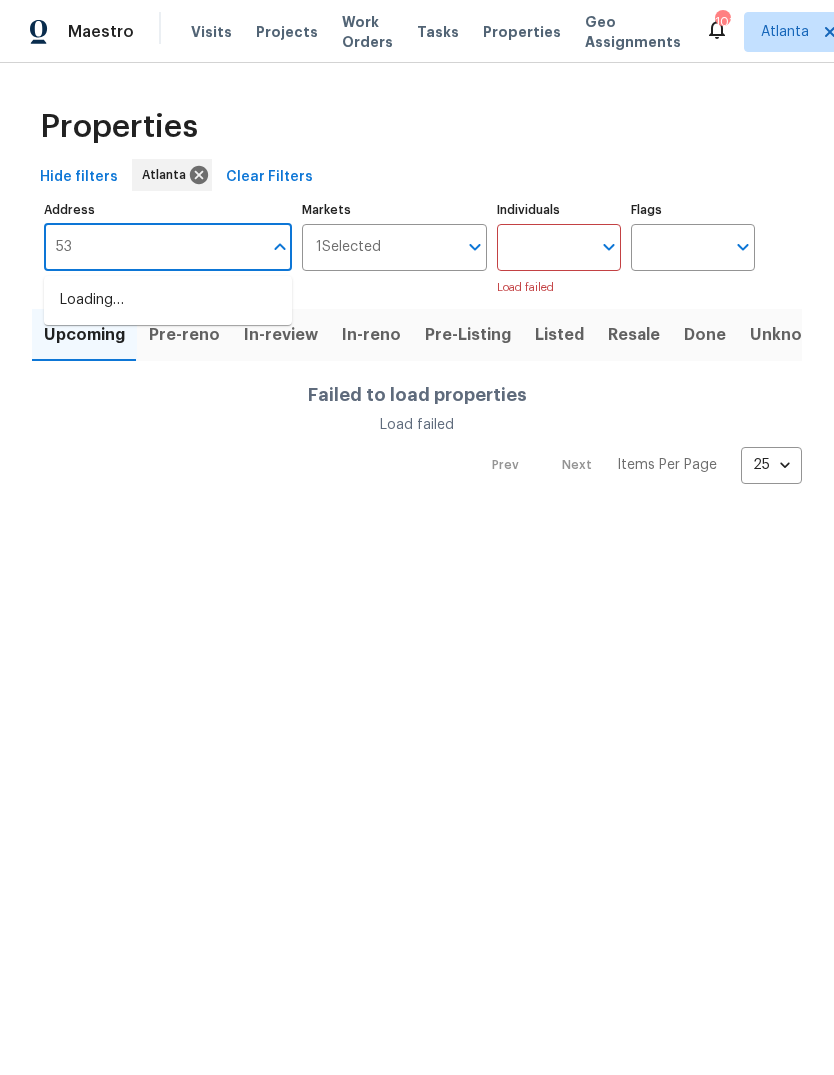 type on "5" 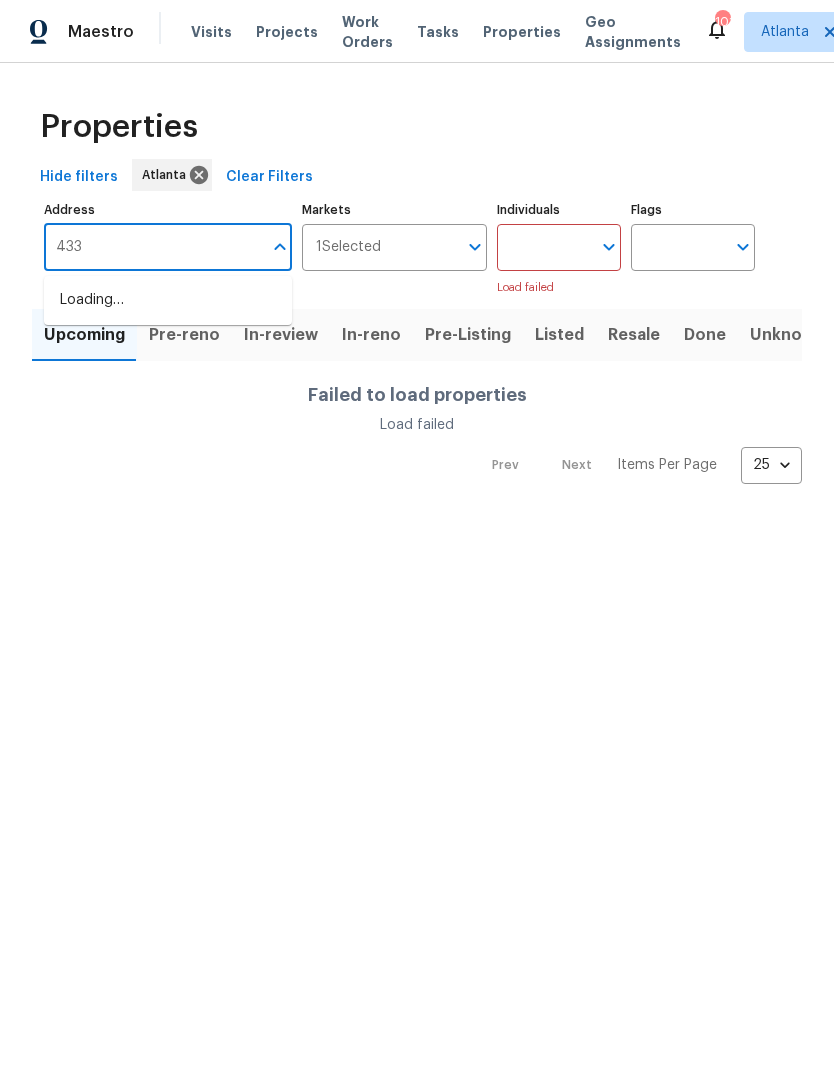 type on "4330" 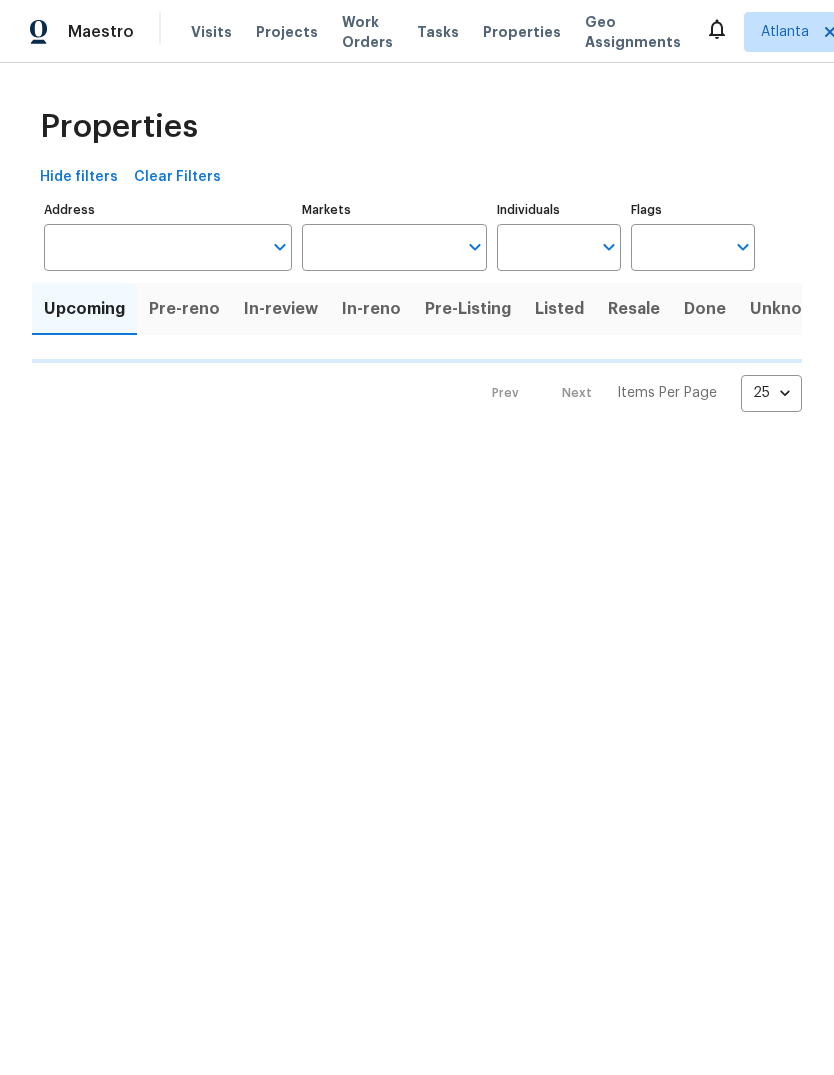 scroll, scrollTop: 0, scrollLeft: 0, axis: both 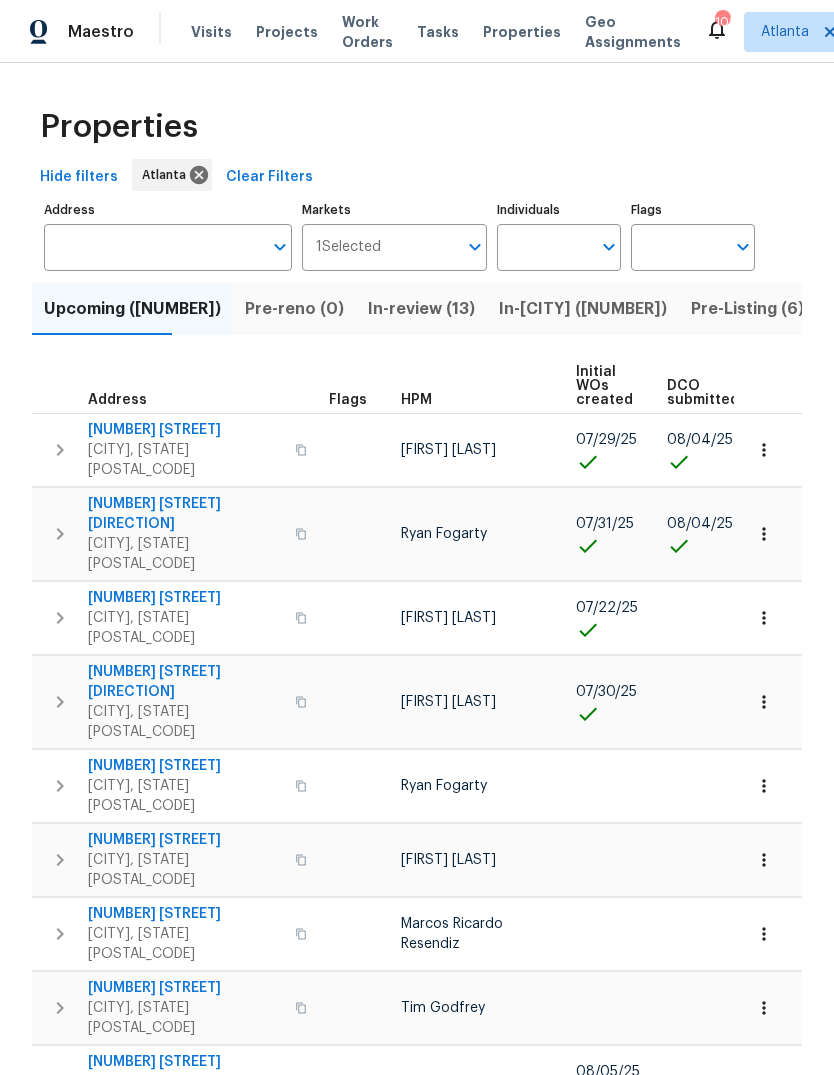 click on "Address" at bounding box center [153, 247] 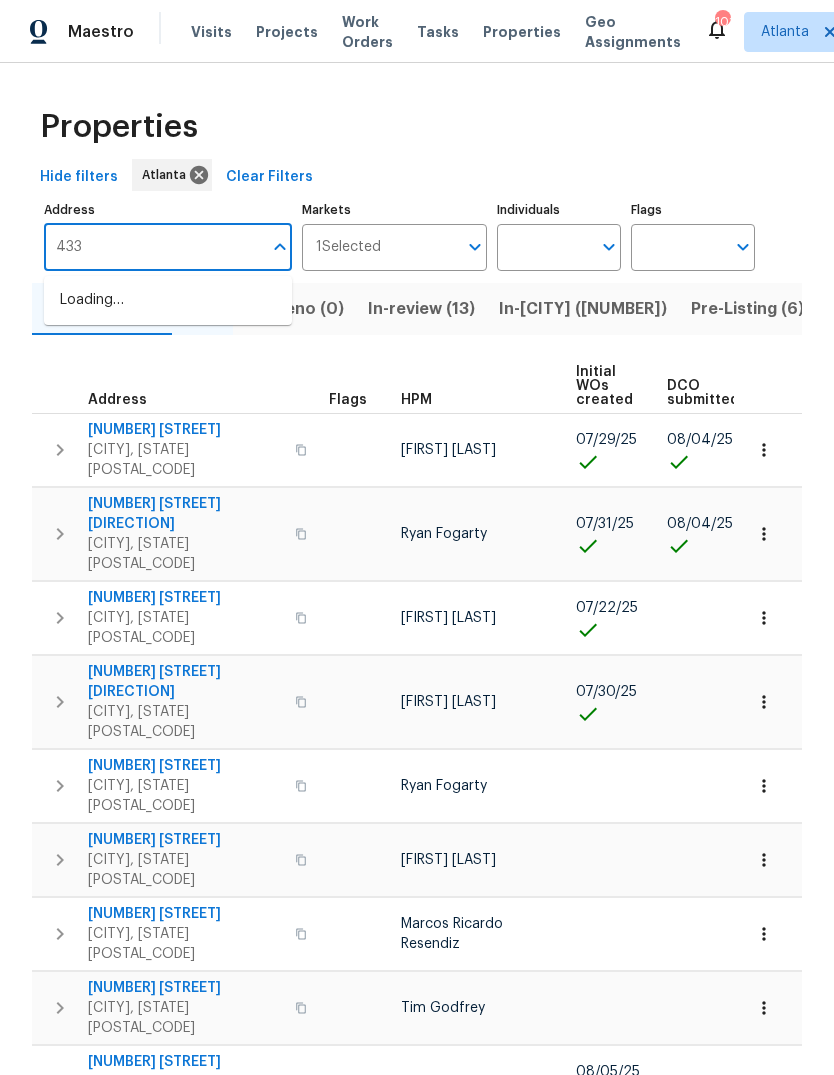 type on "[NUMBER]" 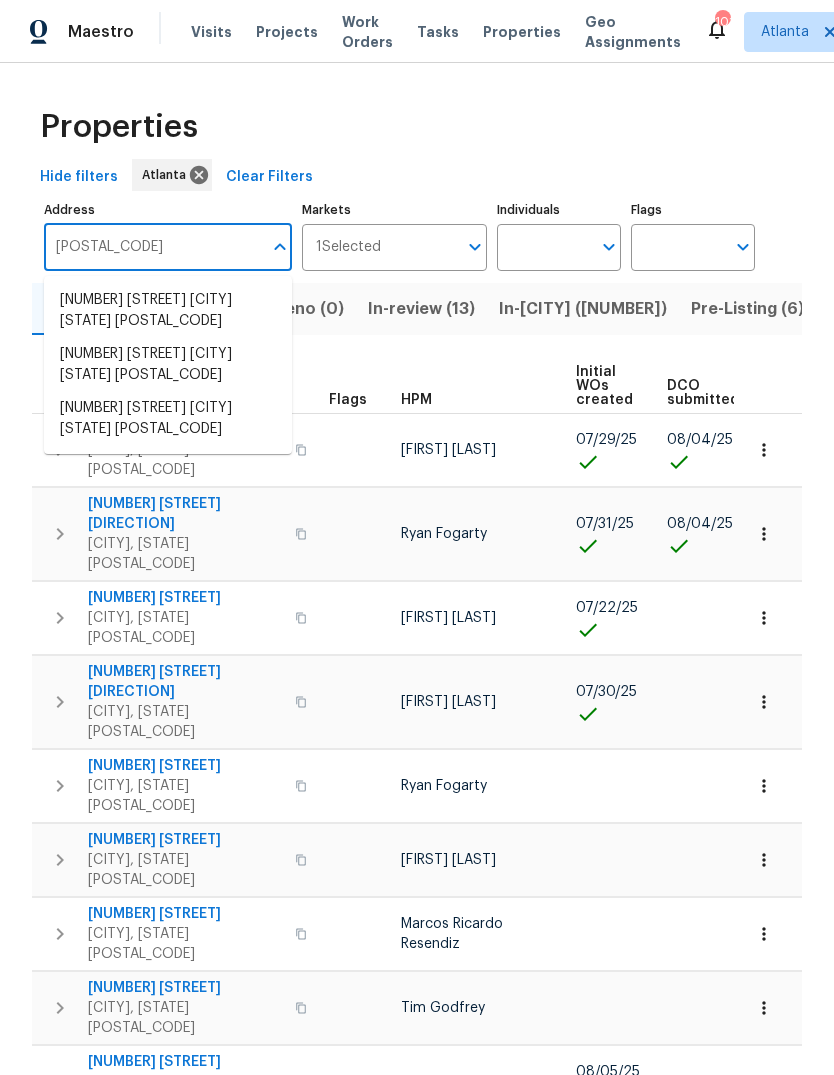 click on "4330 Balsam Bark Dr Cumming GA 30028" at bounding box center [168, 311] 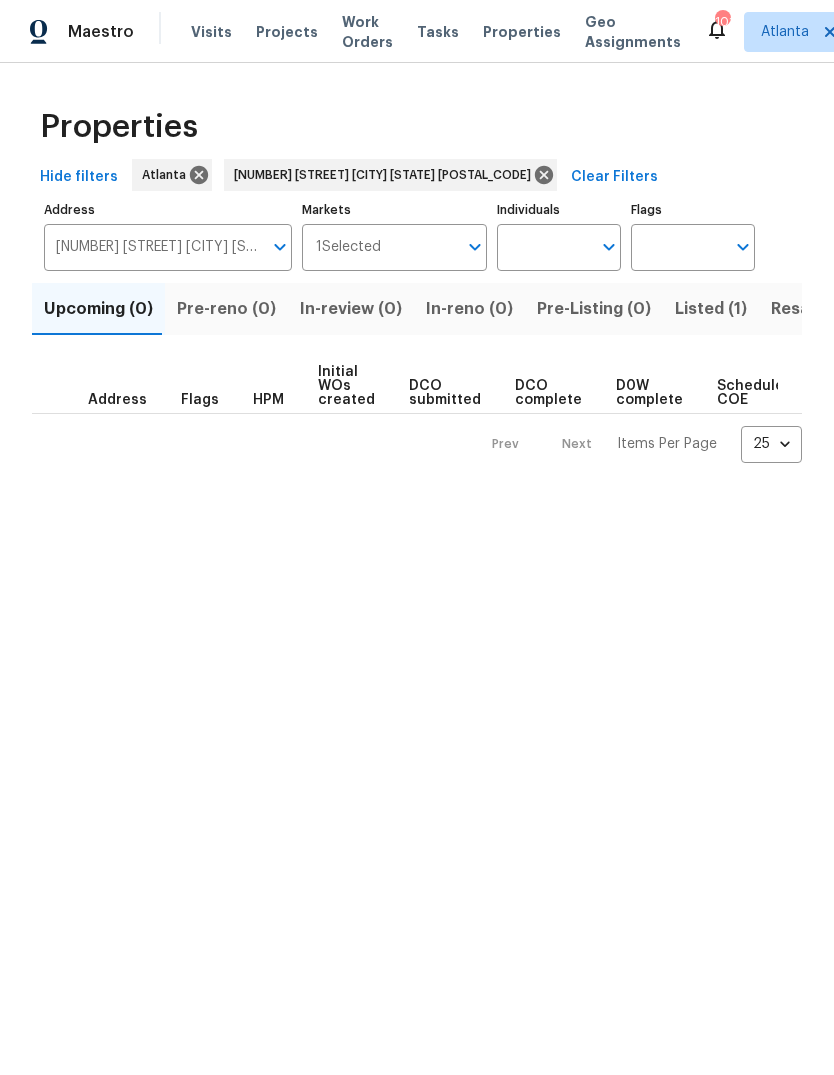 click on "Listed (1)" at bounding box center [711, 309] 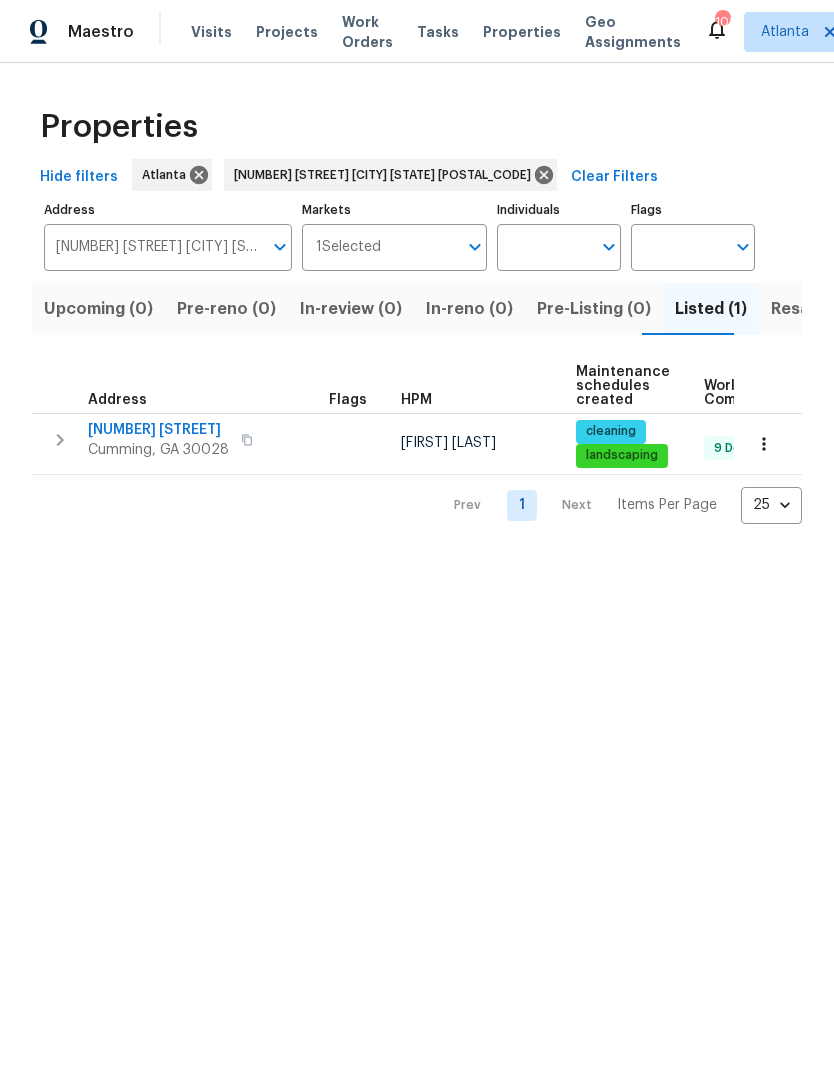 click 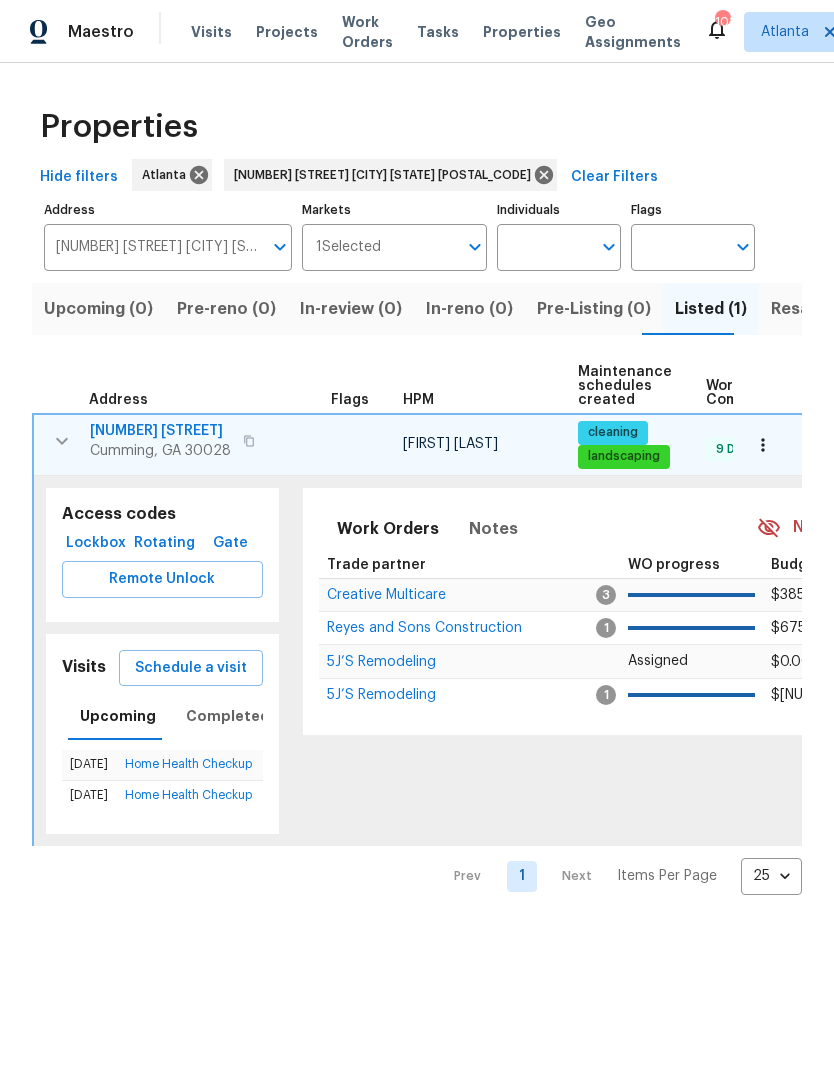 click on "[NUMBER] [STREET]" at bounding box center (160, 431) 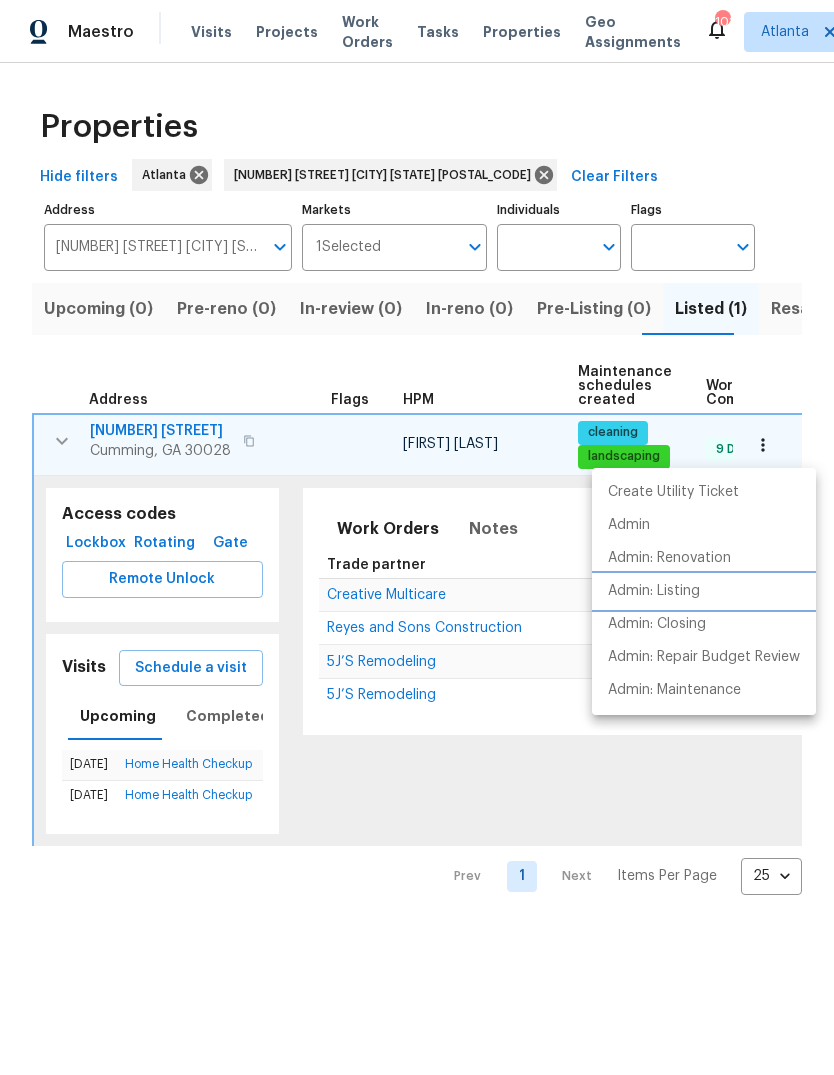 click on "Admin: Listing" at bounding box center (704, 591) 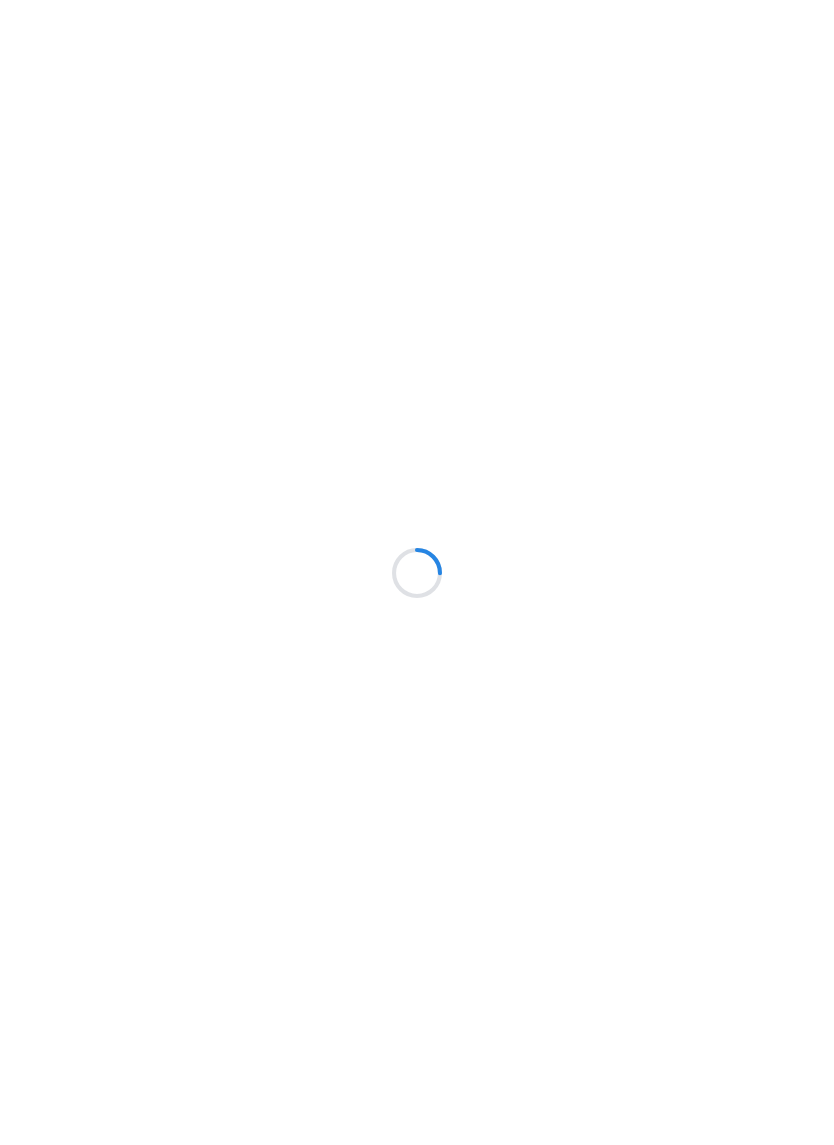 scroll, scrollTop: 0, scrollLeft: 0, axis: both 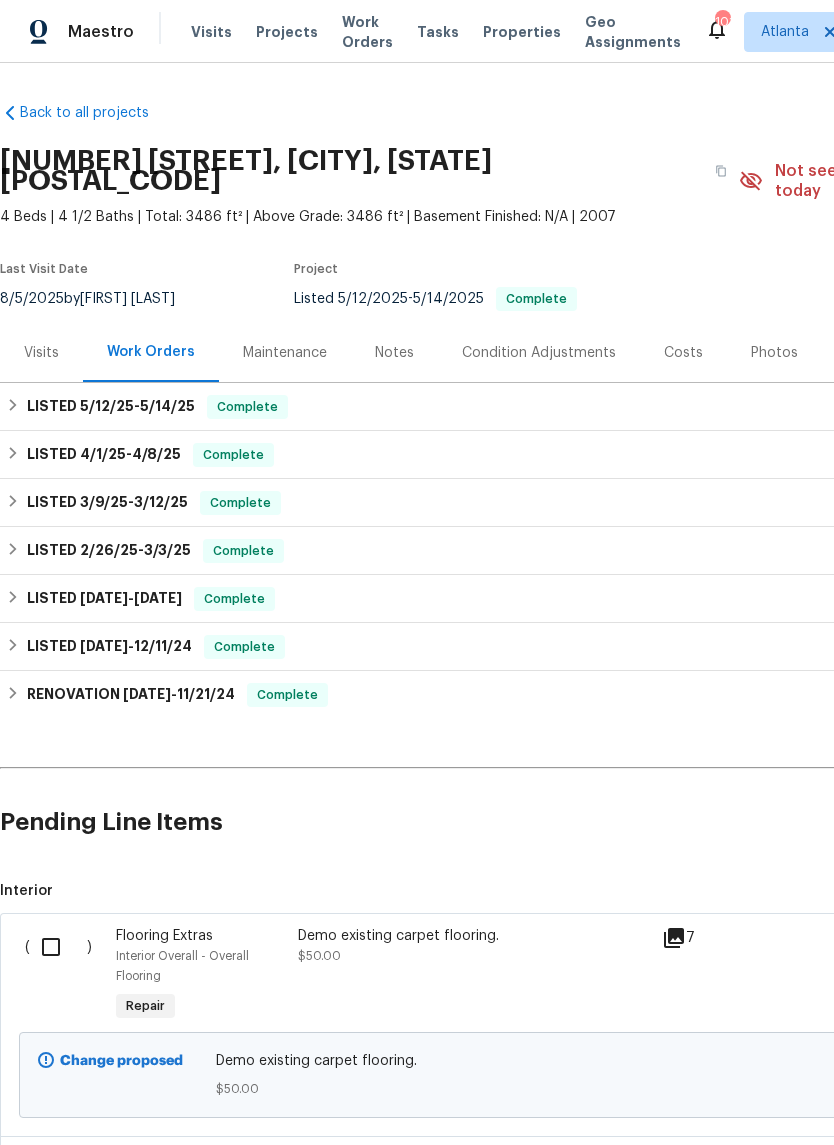 click on "Visits" at bounding box center [41, 353] 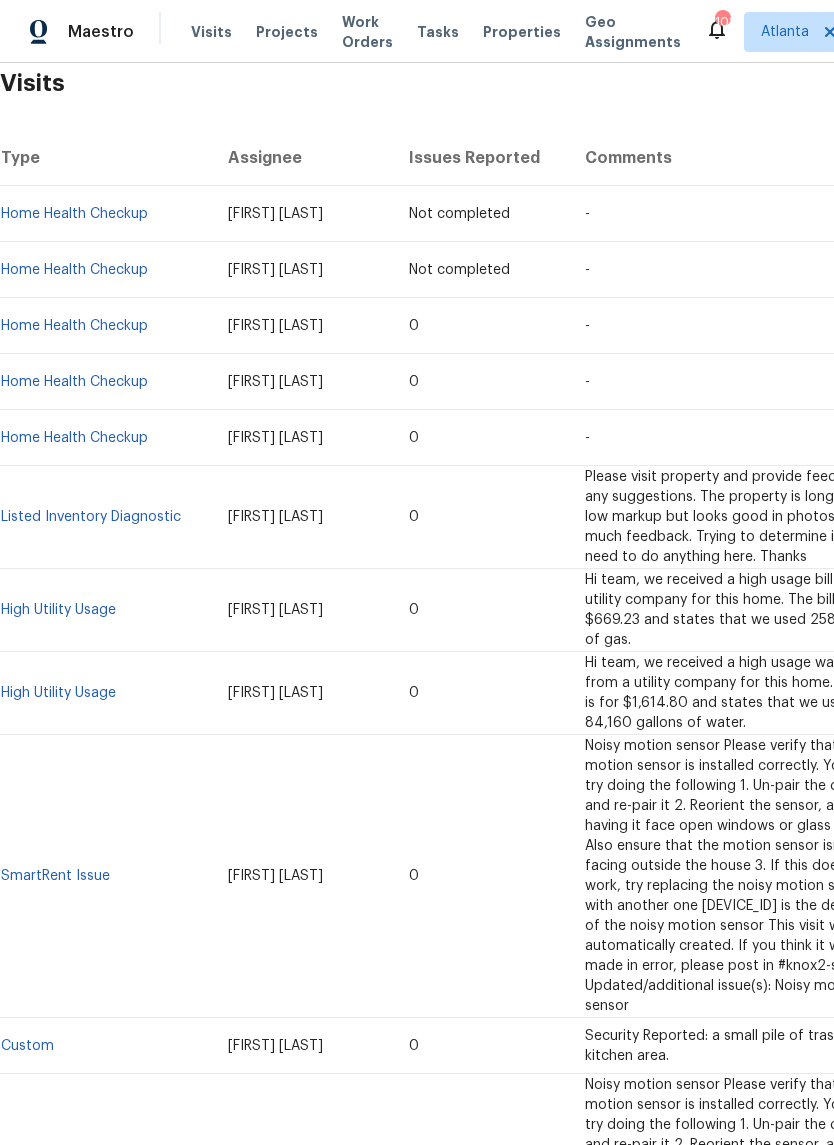 scroll, scrollTop: 349, scrollLeft: 0, axis: vertical 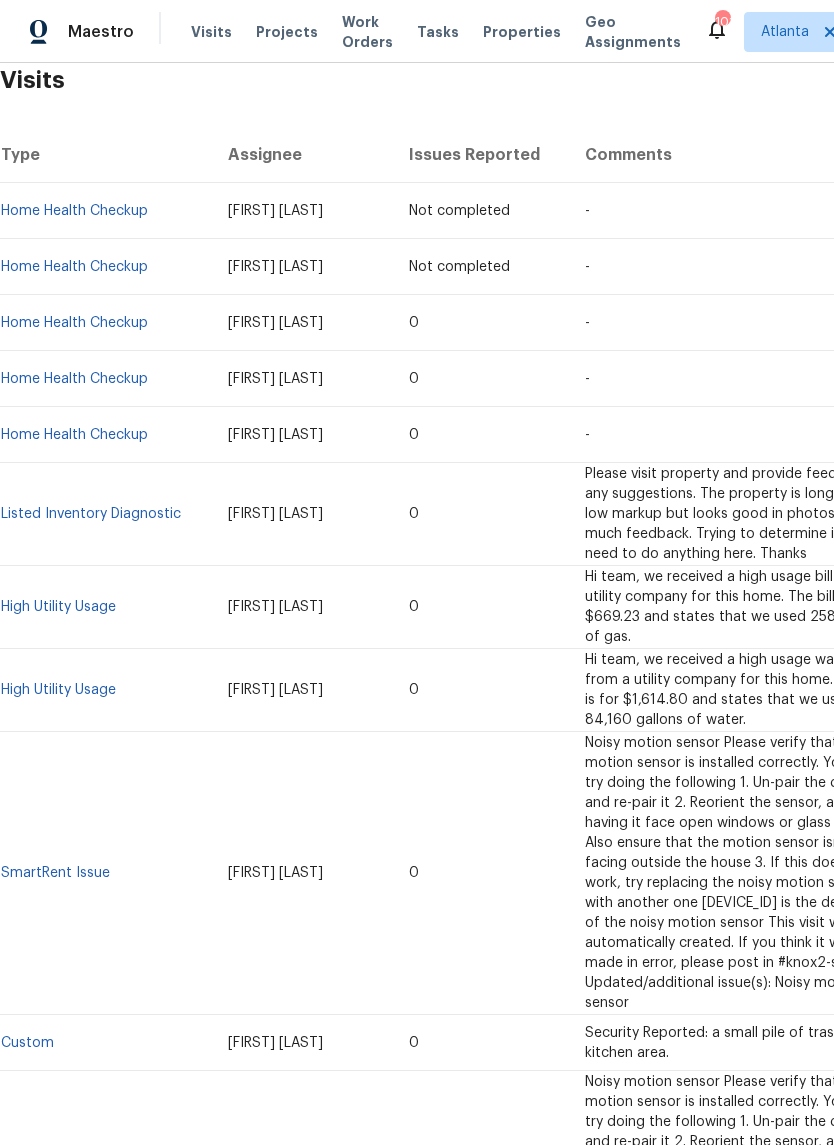 click on "Listed Inventory Diagnostic" at bounding box center [106, 514] 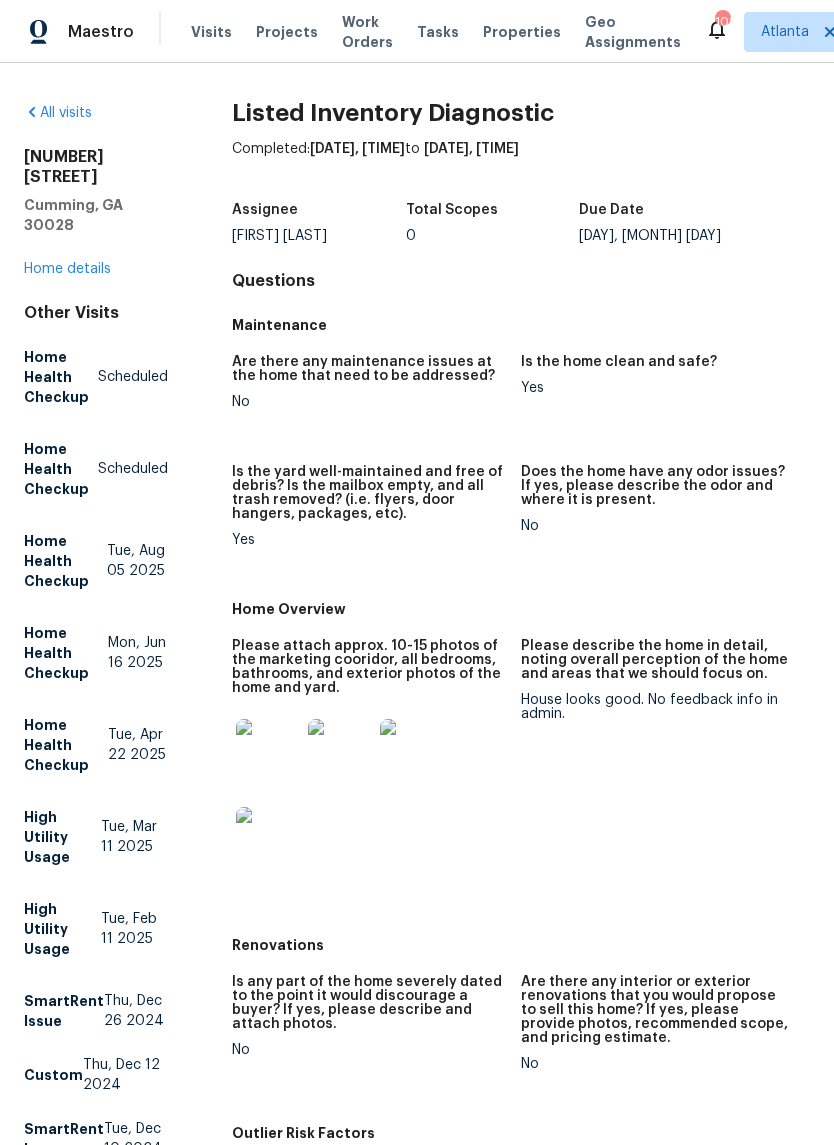 scroll, scrollTop: 0, scrollLeft: 0, axis: both 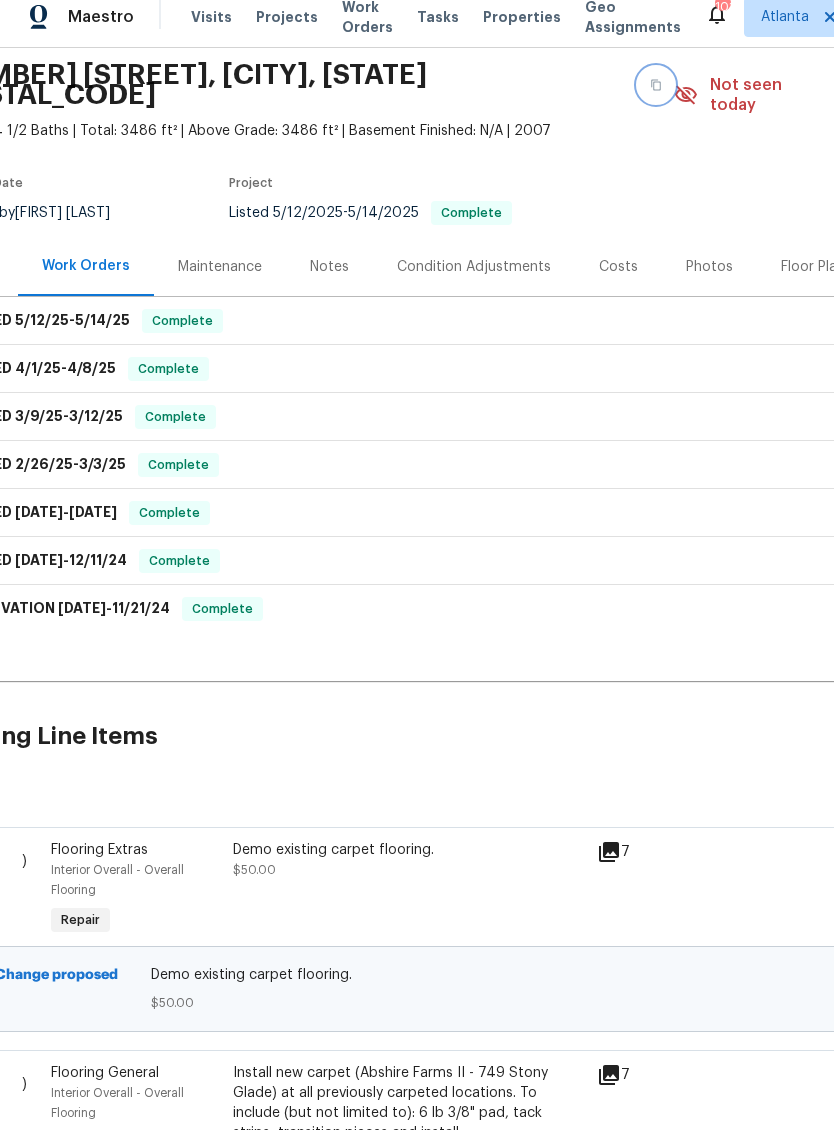 click at bounding box center [656, 100] 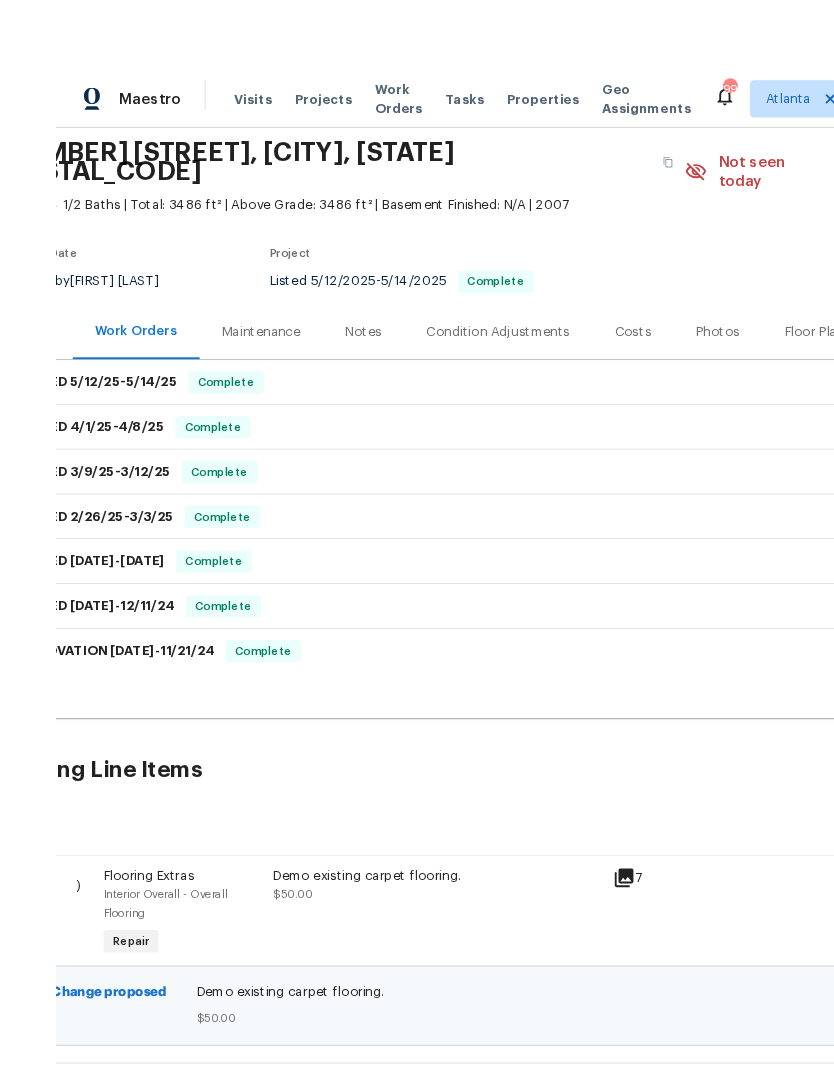 scroll, scrollTop: 14, scrollLeft: 0, axis: vertical 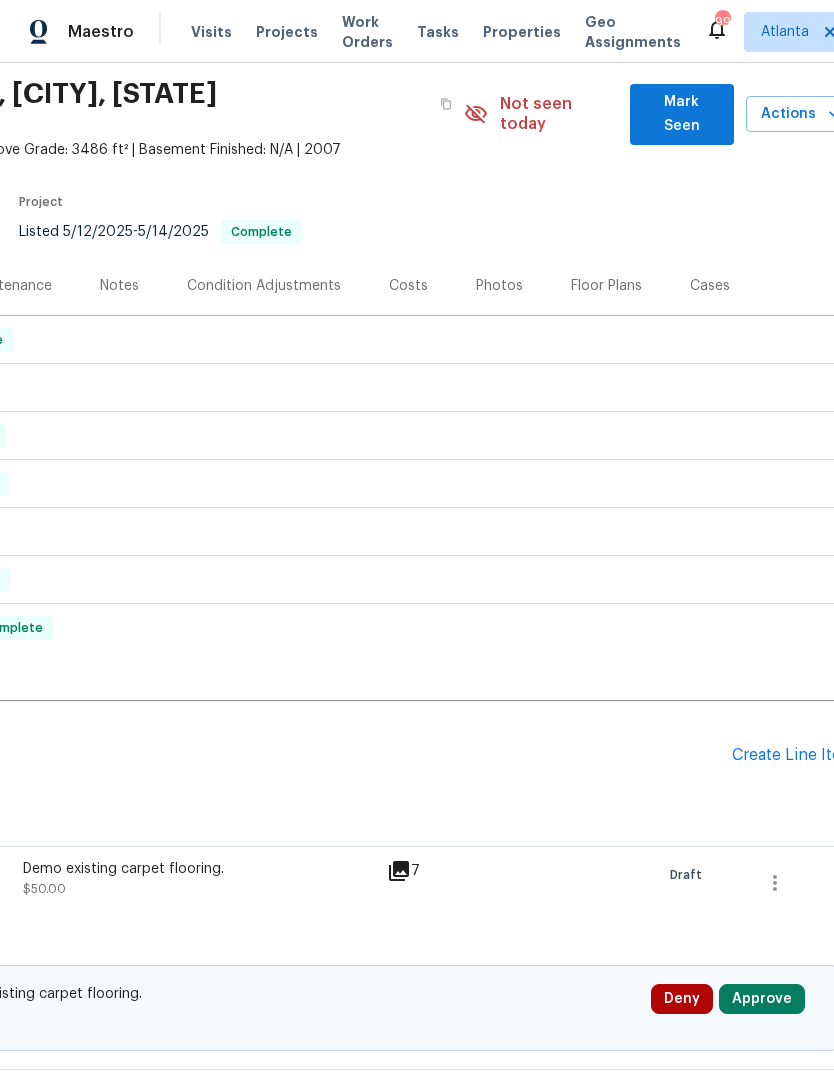 click on "Actions" at bounding box center (800, 114) 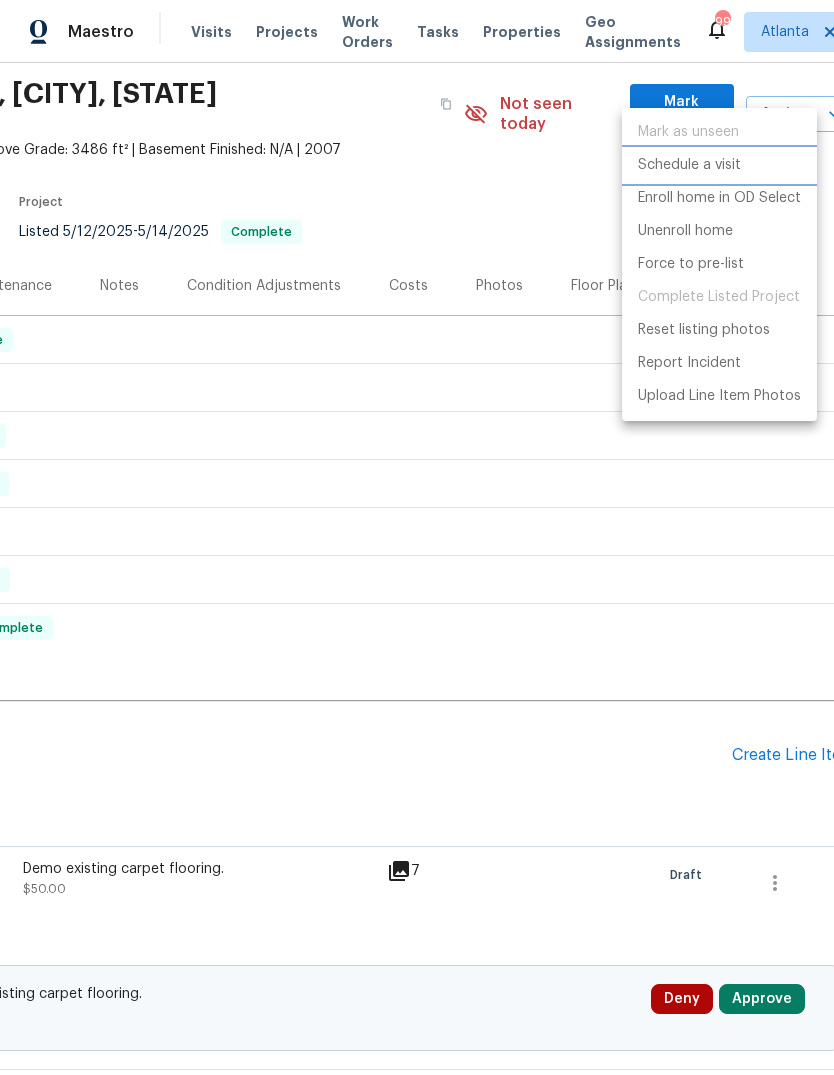 click on "Schedule a visit" at bounding box center [689, 165] 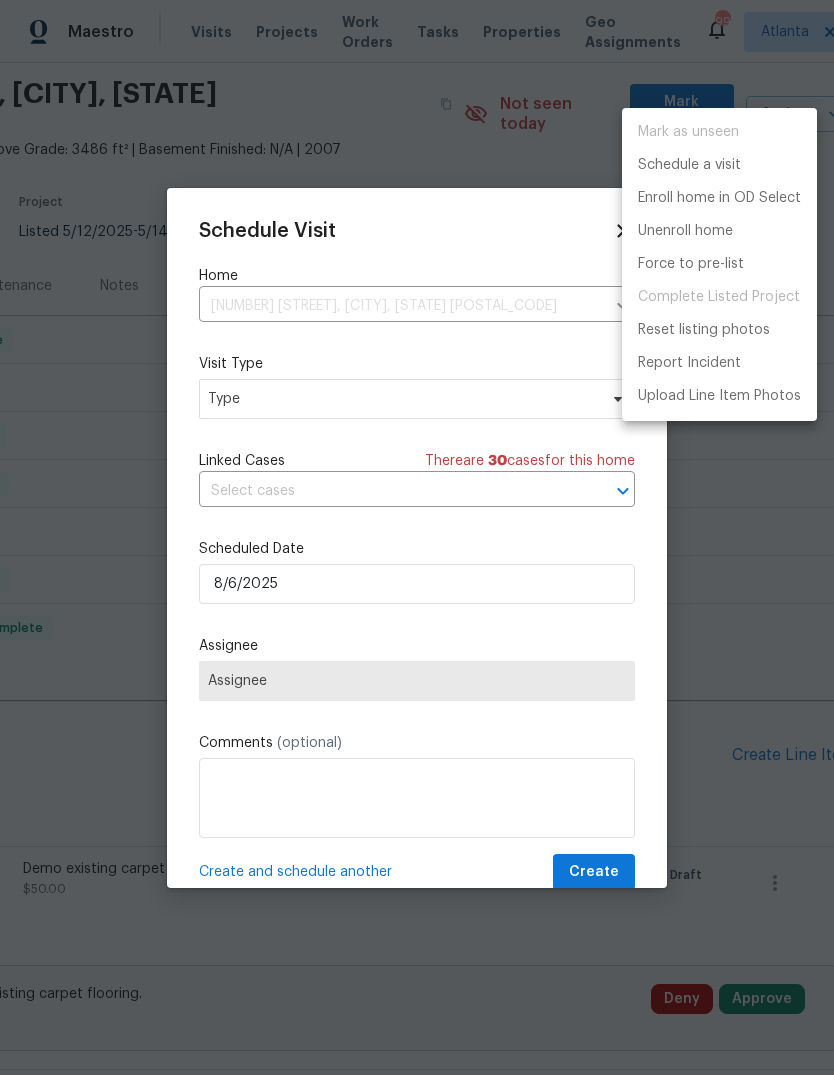 click at bounding box center [417, 537] 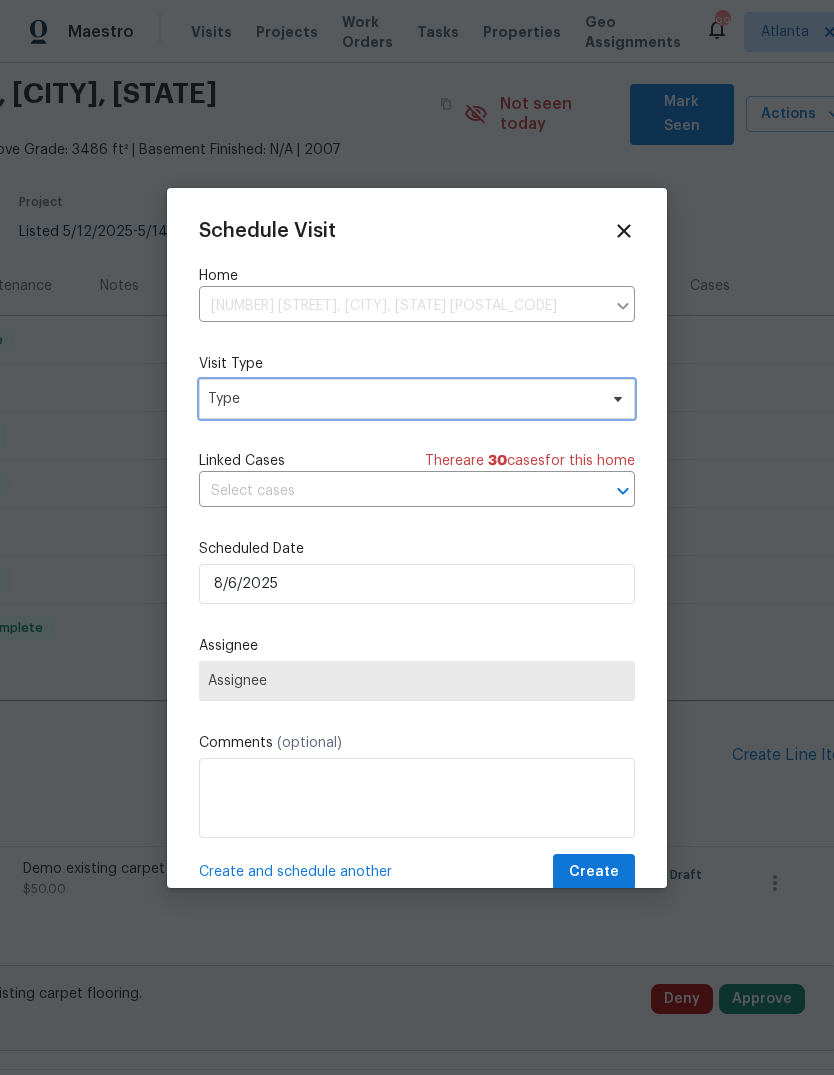 click on "Type" at bounding box center (402, 399) 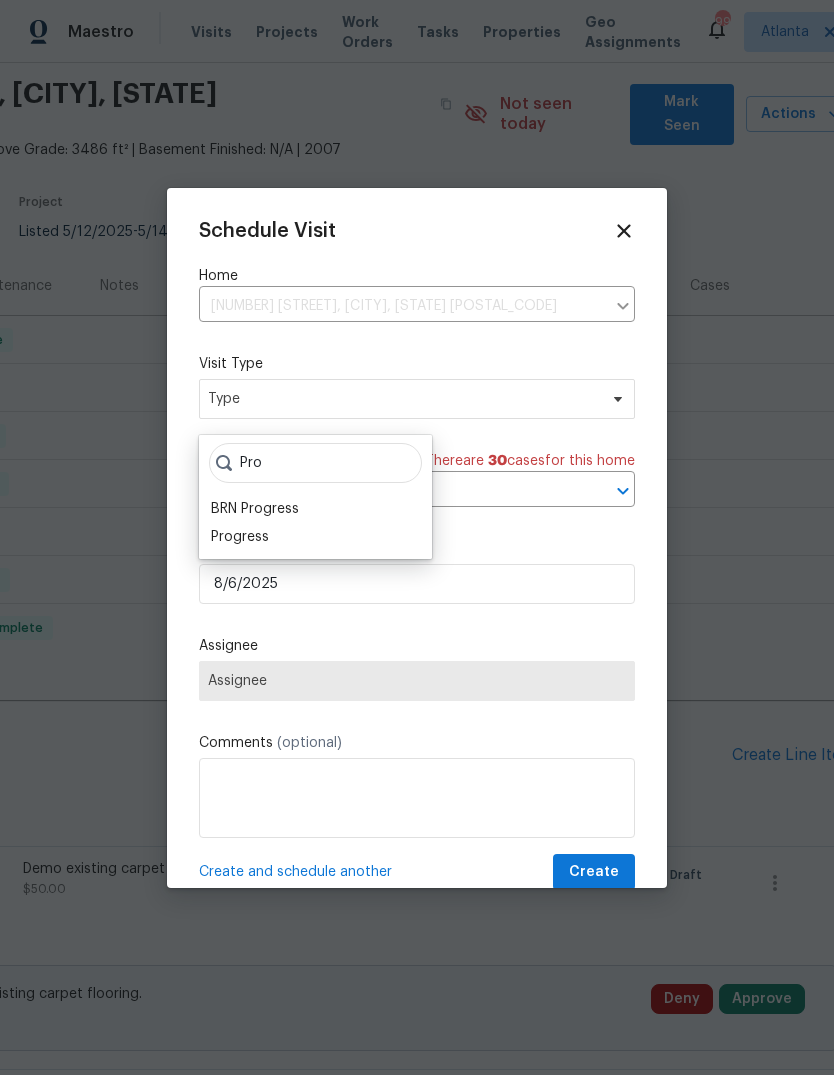 type on "Pro" 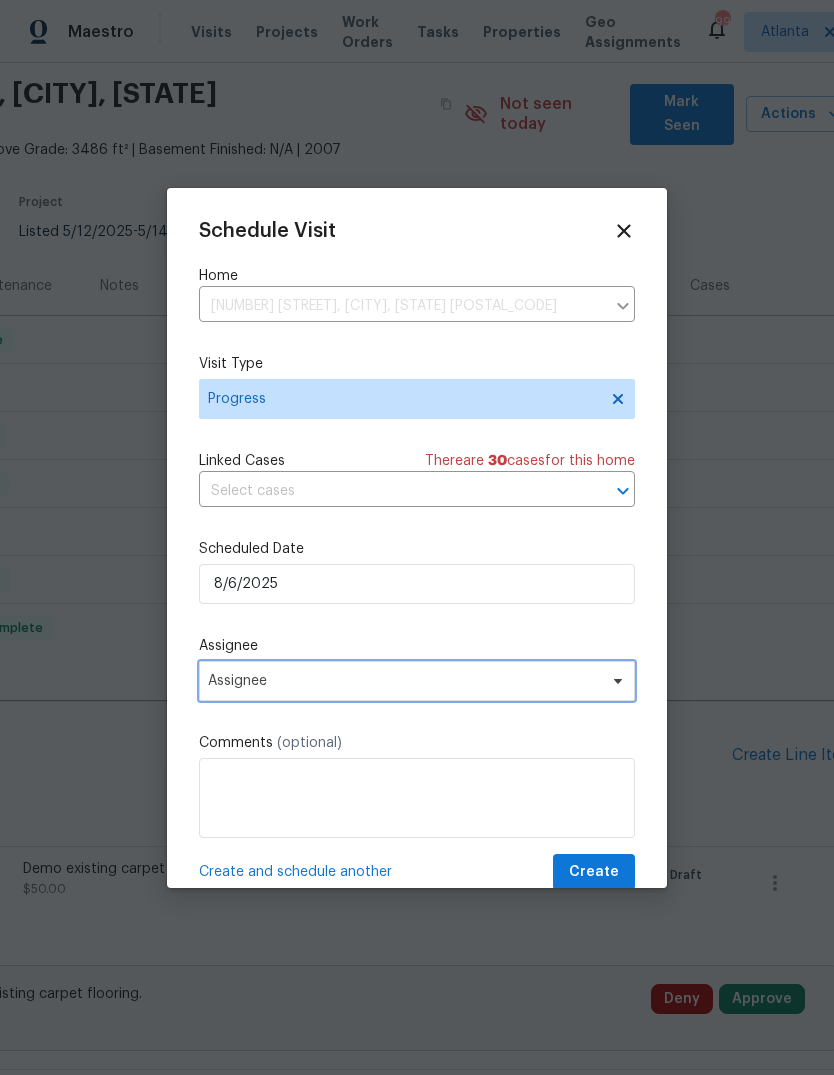 click on "Assignee" at bounding box center (404, 681) 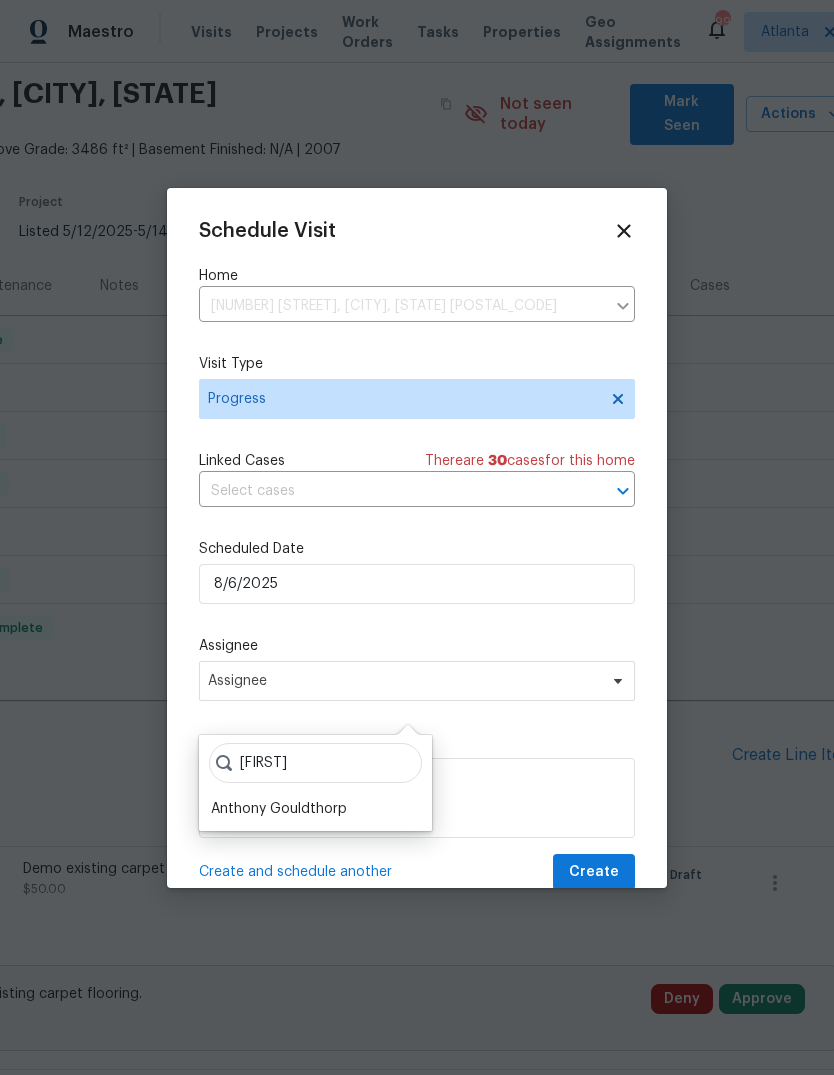 type on "[FIRST]" 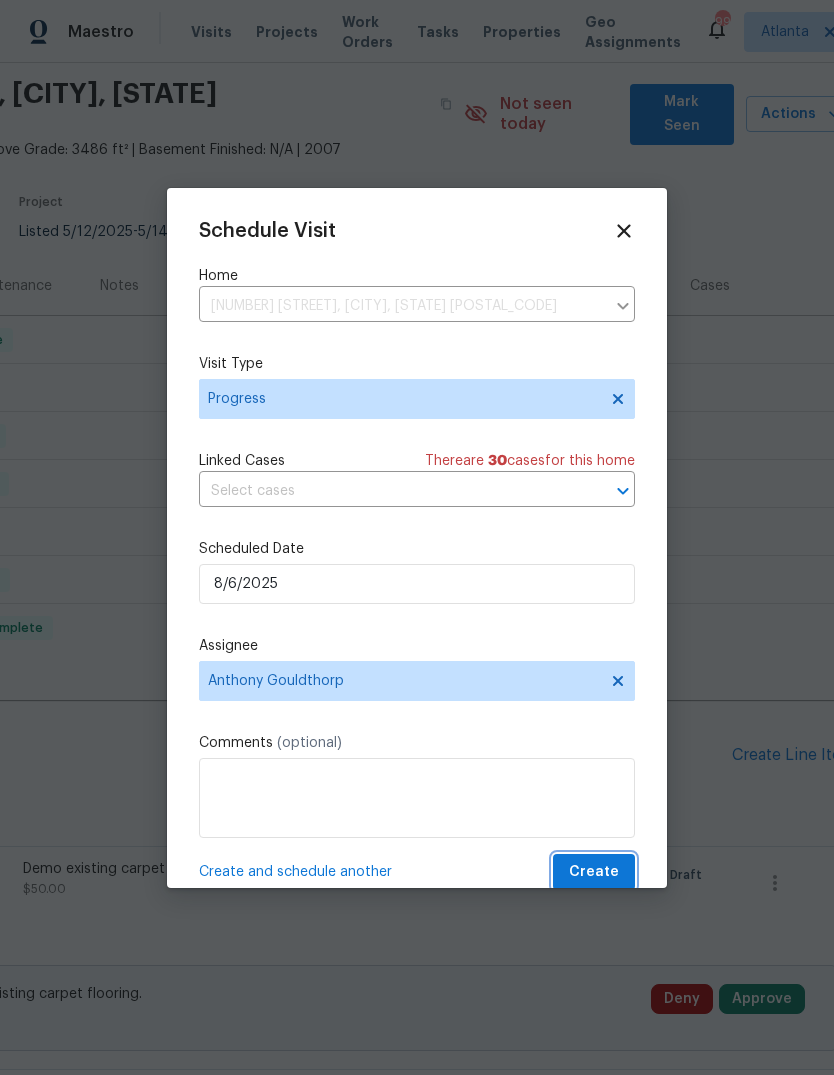 click on "Create" at bounding box center [594, 872] 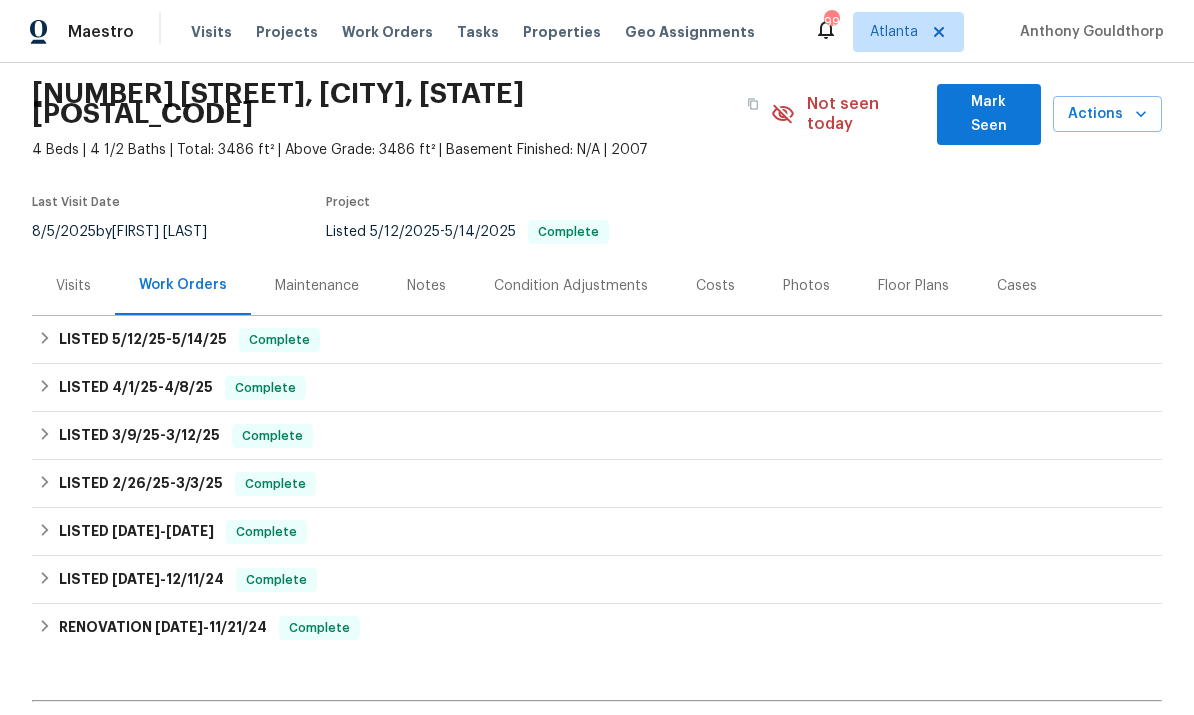 scroll, scrollTop: 0, scrollLeft: 0, axis: both 